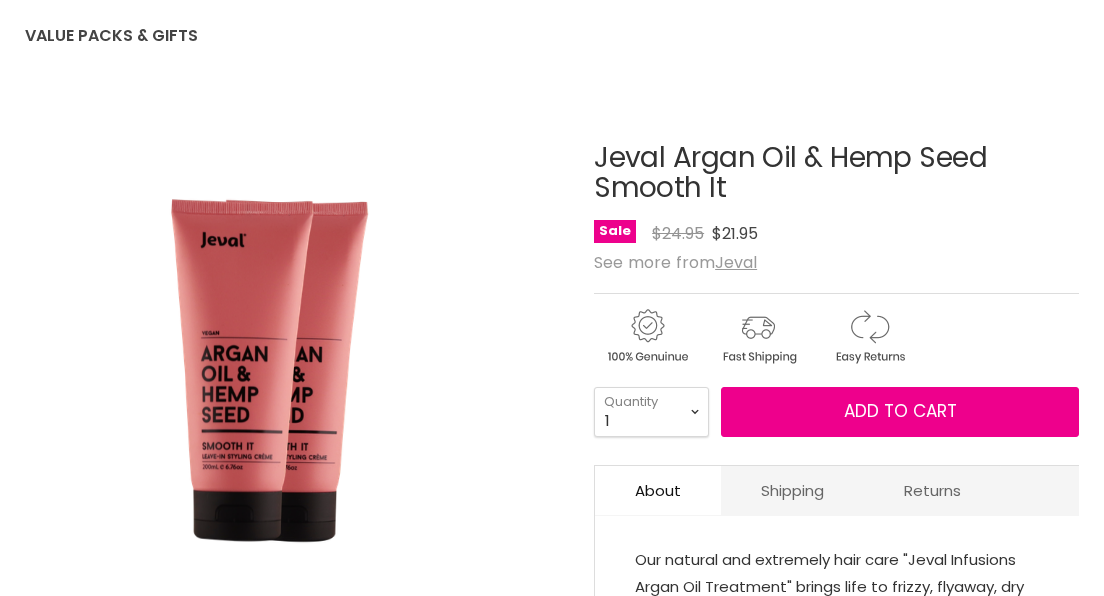 scroll, scrollTop: 0, scrollLeft: 0, axis: both 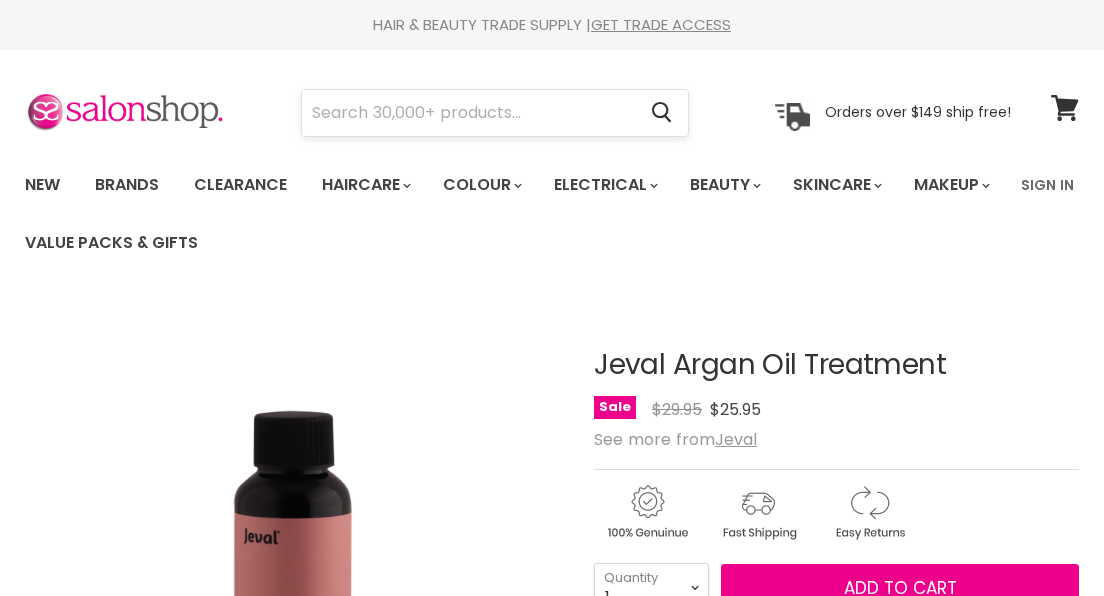 click at bounding box center (468, 113) 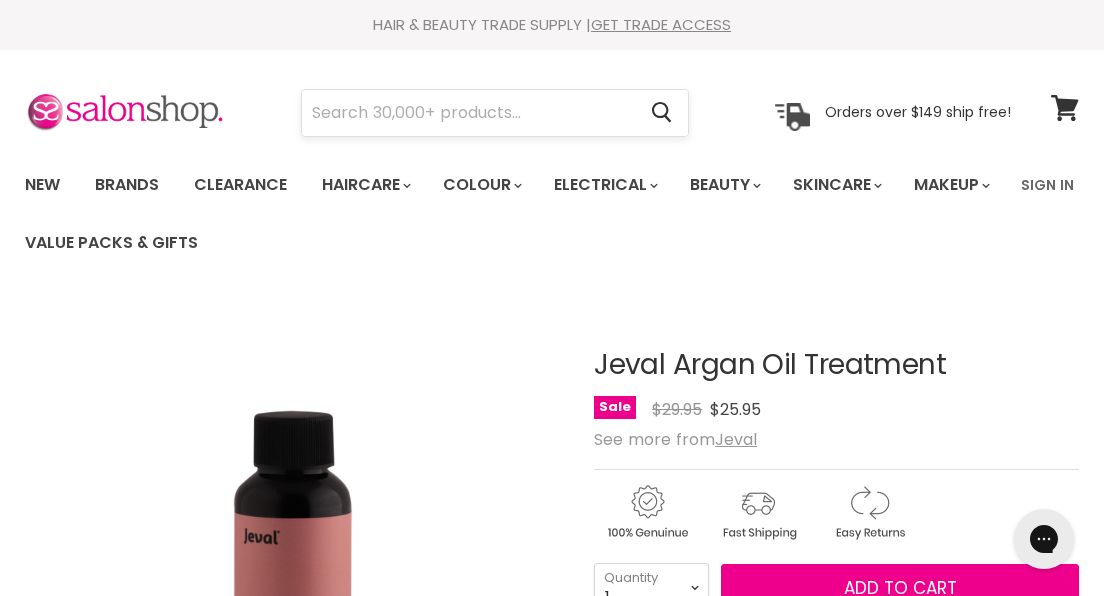 scroll, scrollTop: 0, scrollLeft: 0, axis: both 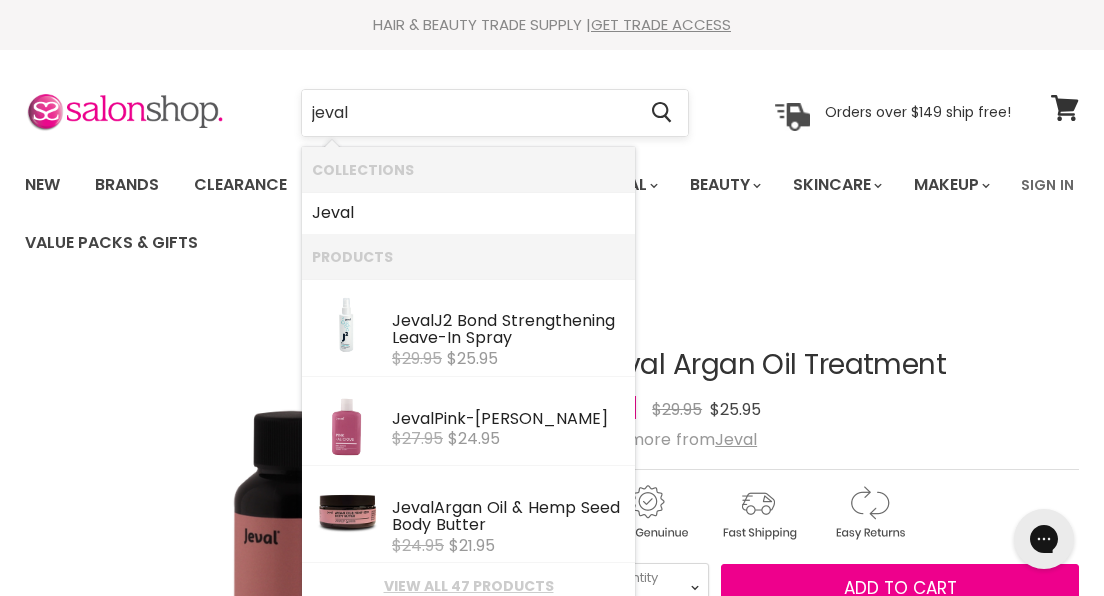 type on "eval" 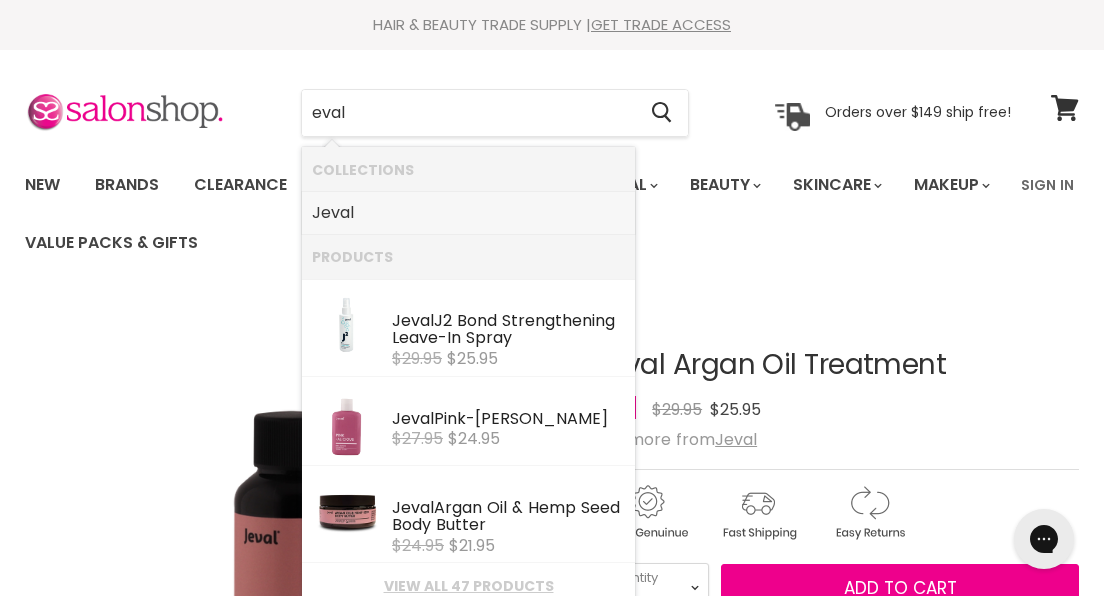 drag, startPoint x: 421, startPoint y: 115, endPoint x: 365, endPoint y: 217, distance: 116.3615 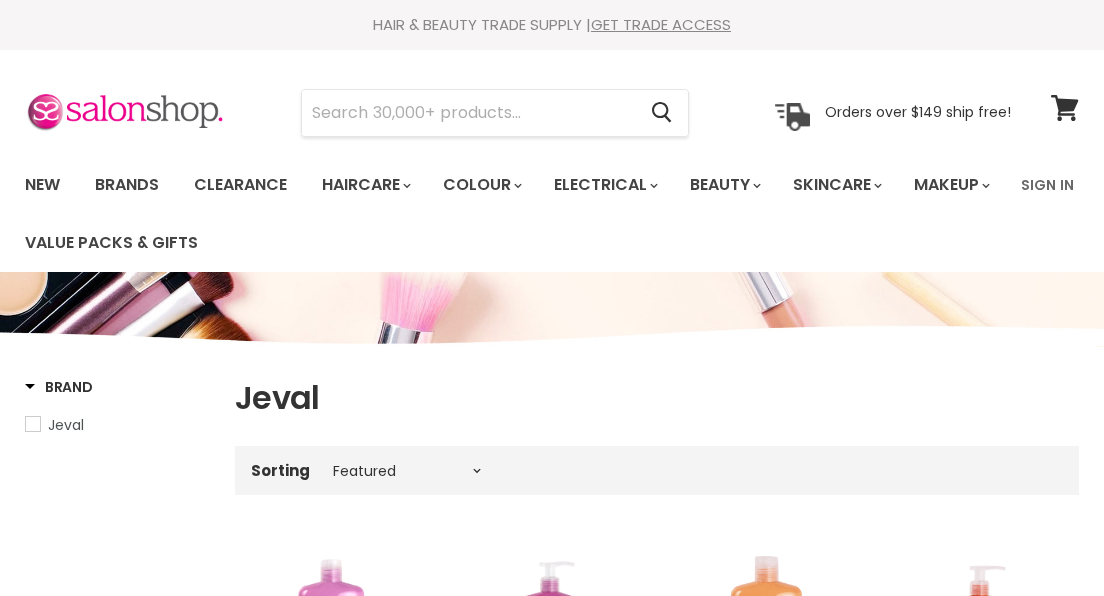 select on "manual" 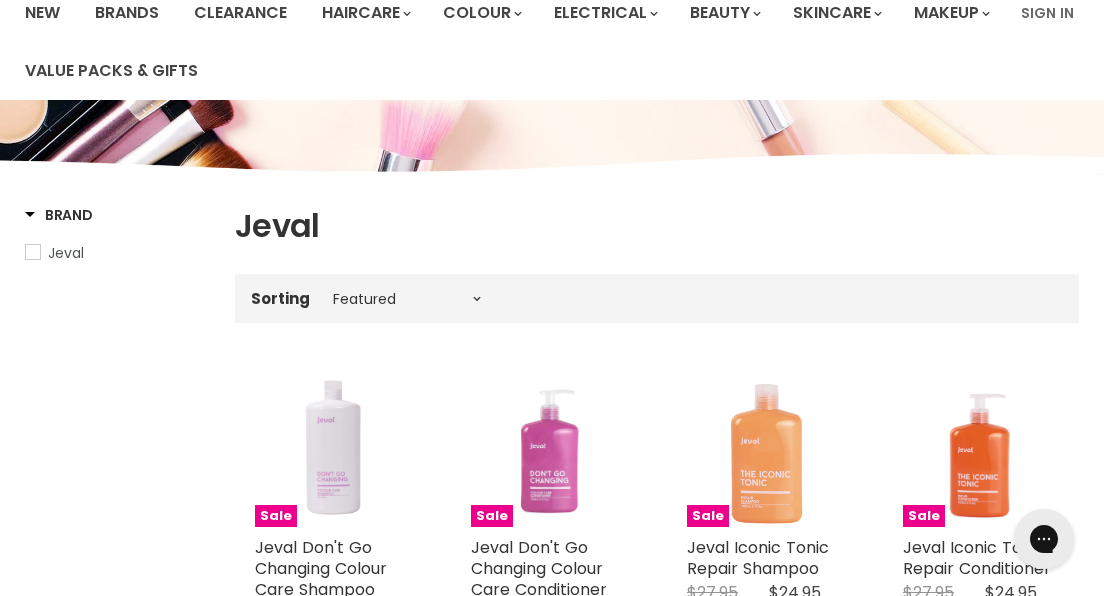 scroll, scrollTop: 0, scrollLeft: 0, axis: both 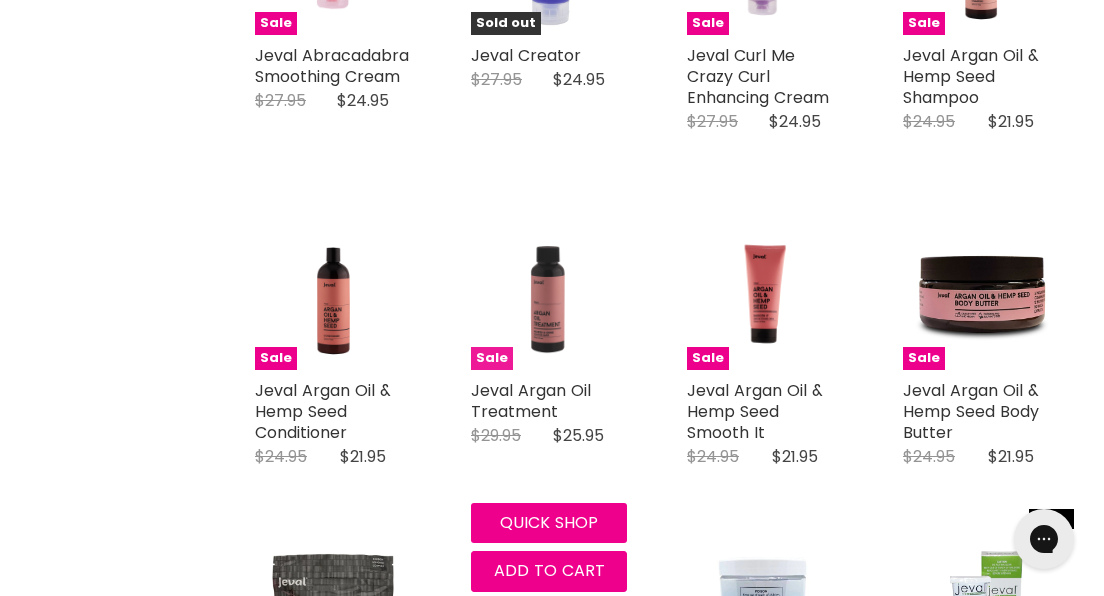 click at bounding box center [548, 292] 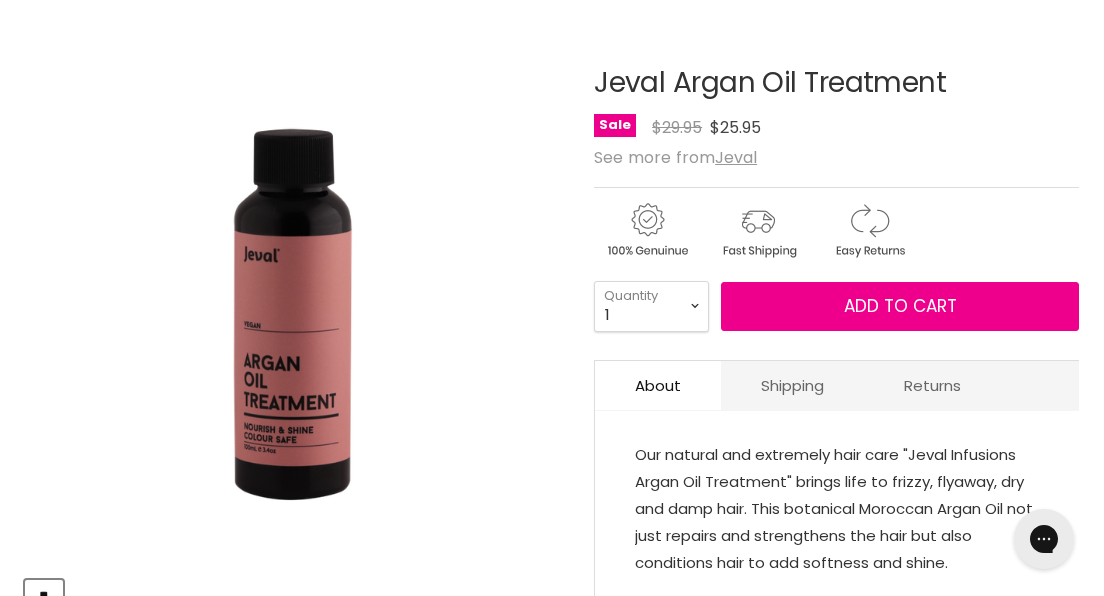 scroll, scrollTop: 0, scrollLeft: 0, axis: both 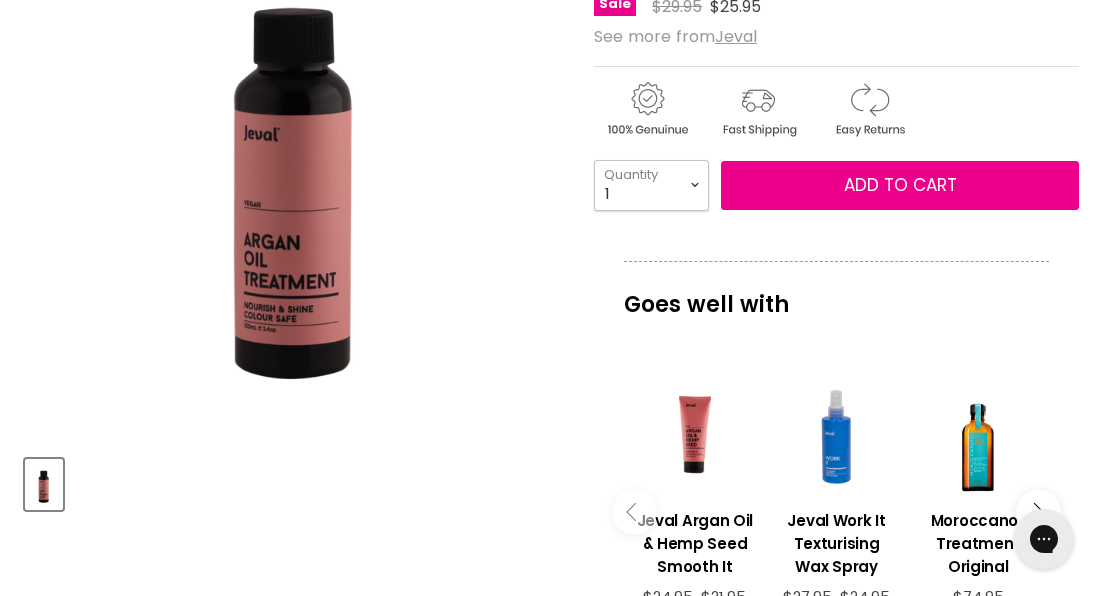 select on "2" 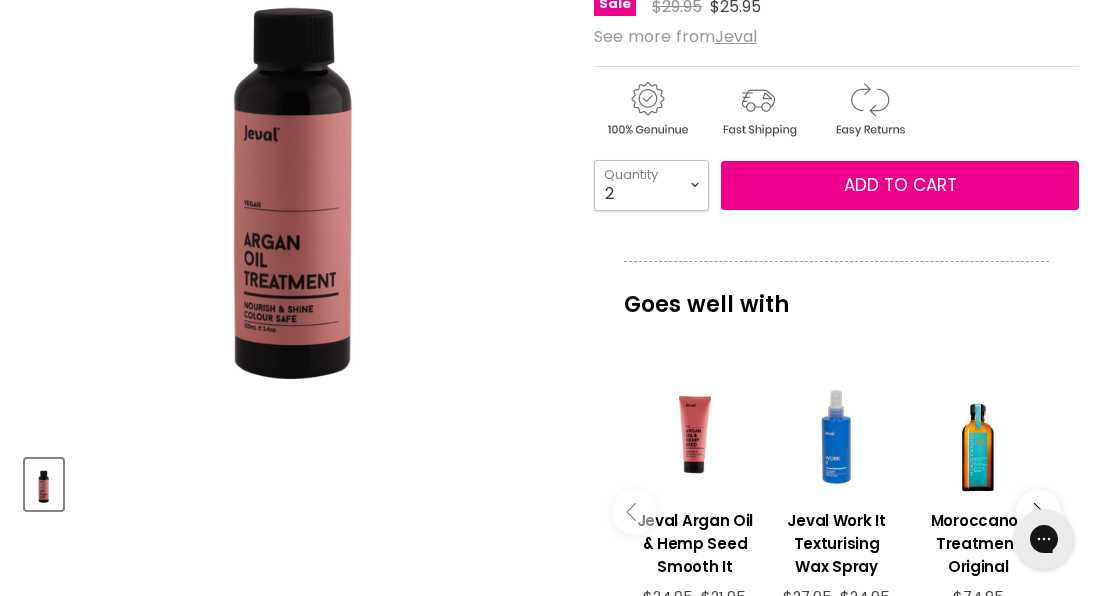 type on "2" 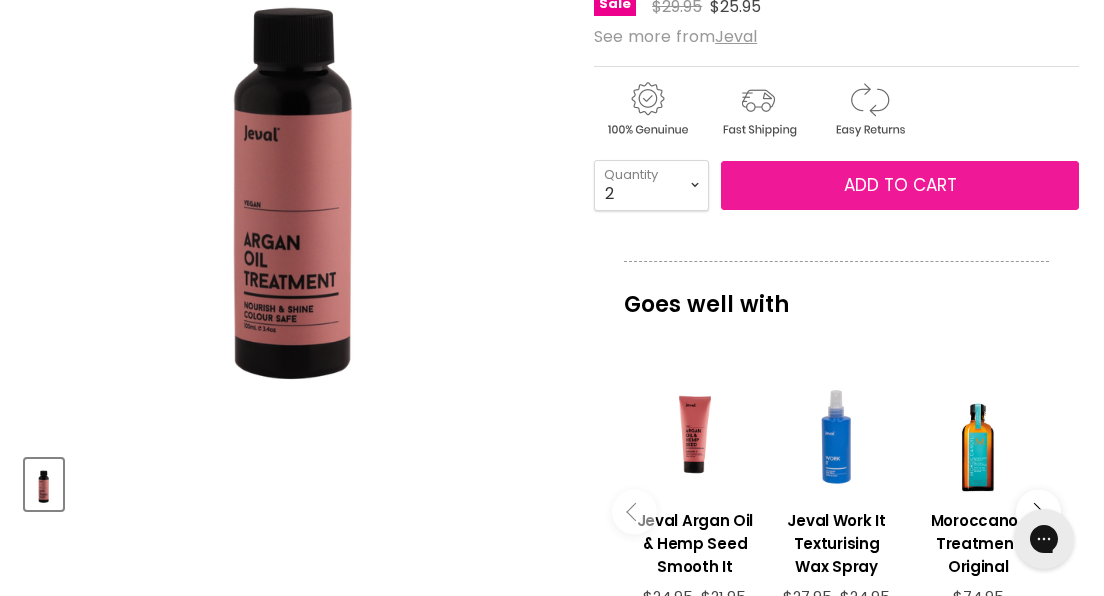 click on "Add to cart" at bounding box center (900, 185) 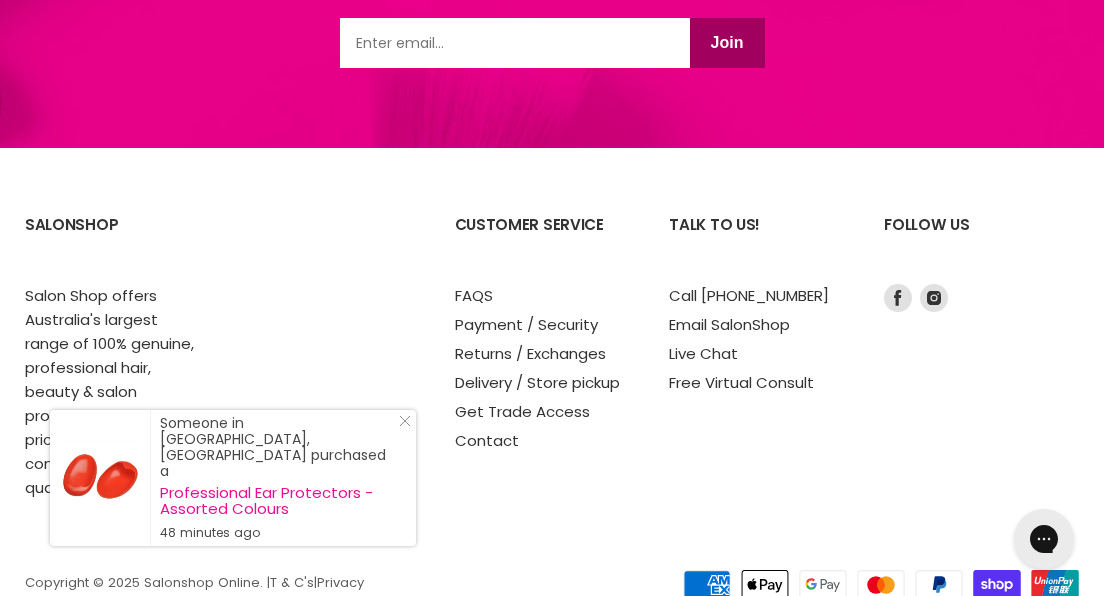 scroll, scrollTop: 2831, scrollLeft: 0, axis: vertical 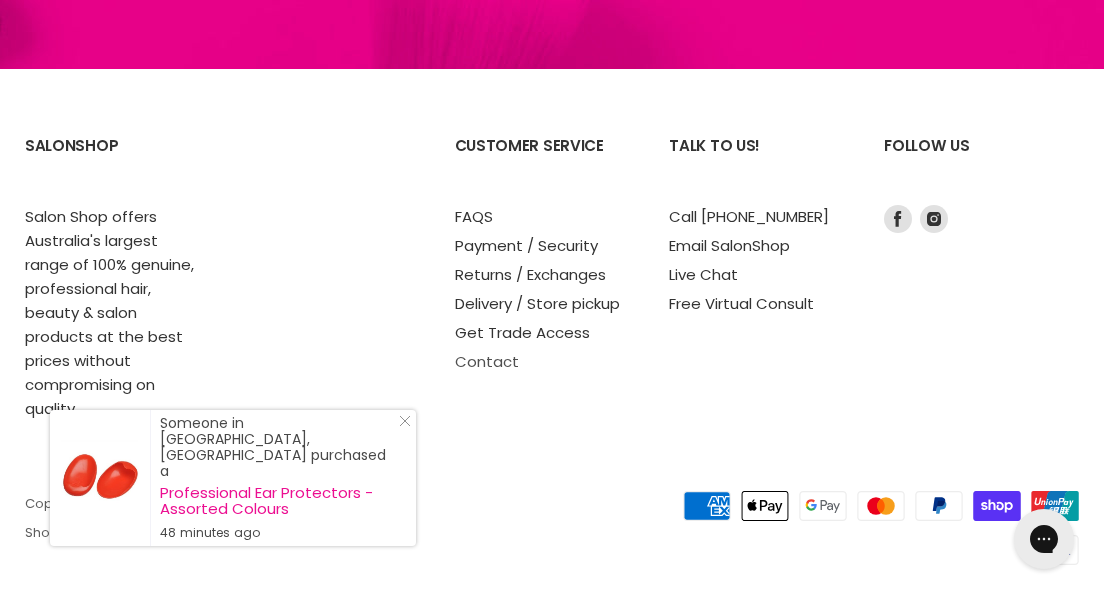 click on "Contact" at bounding box center (487, 361) 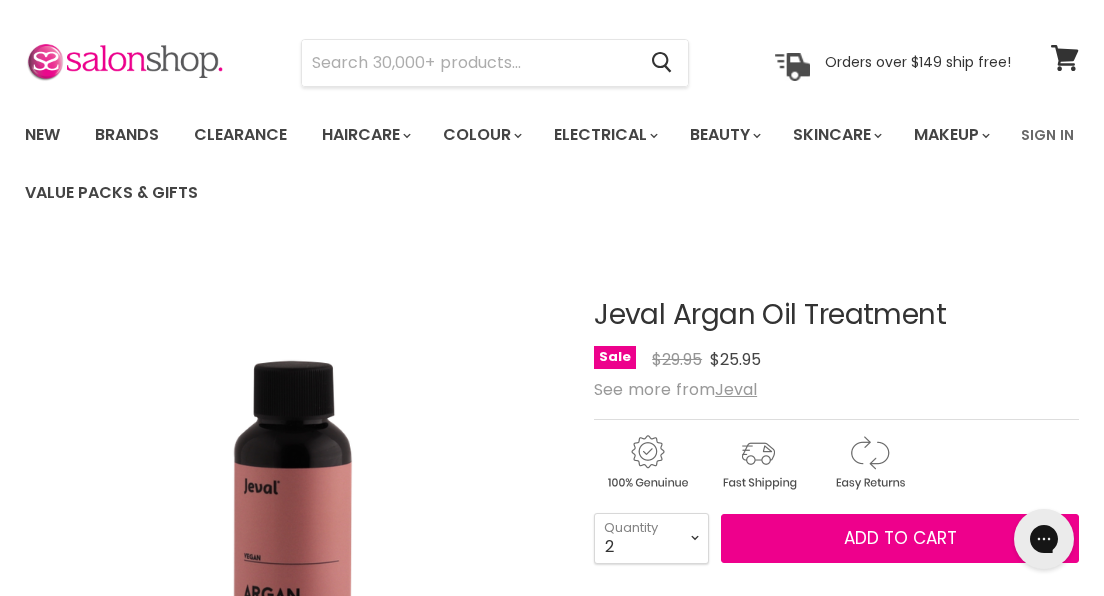 scroll, scrollTop: 0, scrollLeft: 0, axis: both 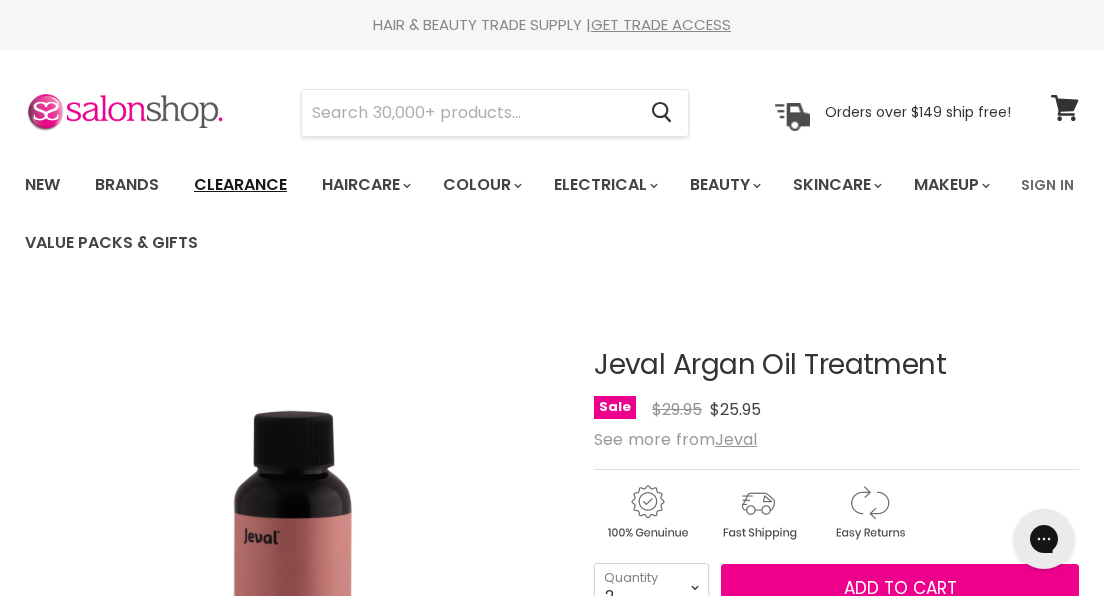 click on "Clearance" at bounding box center [240, 185] 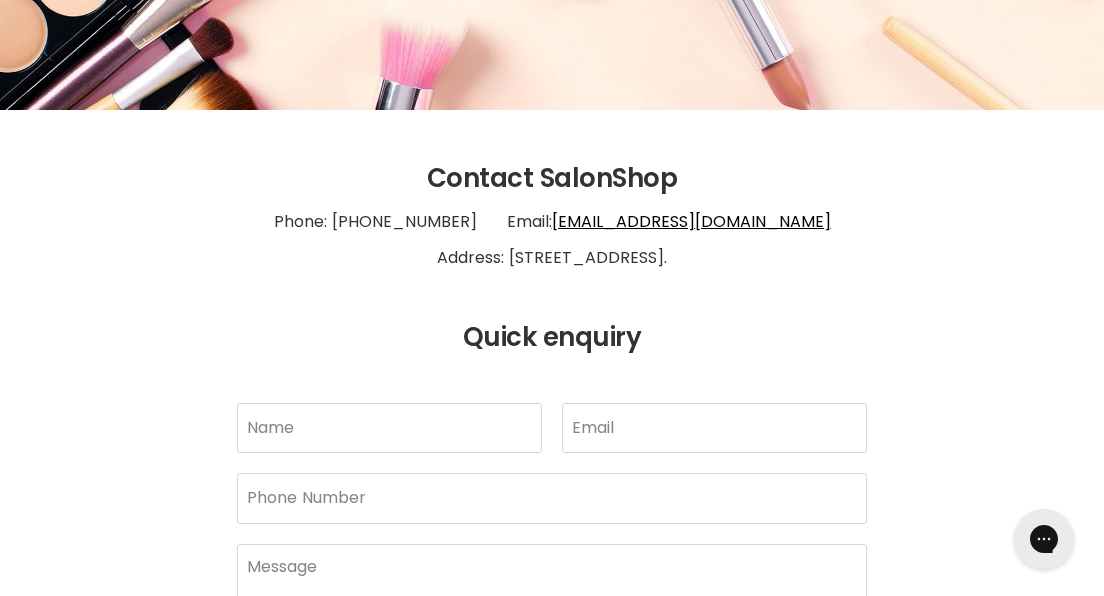 scroll, scrollTop: 0, scrollLeft: 0, axis: both 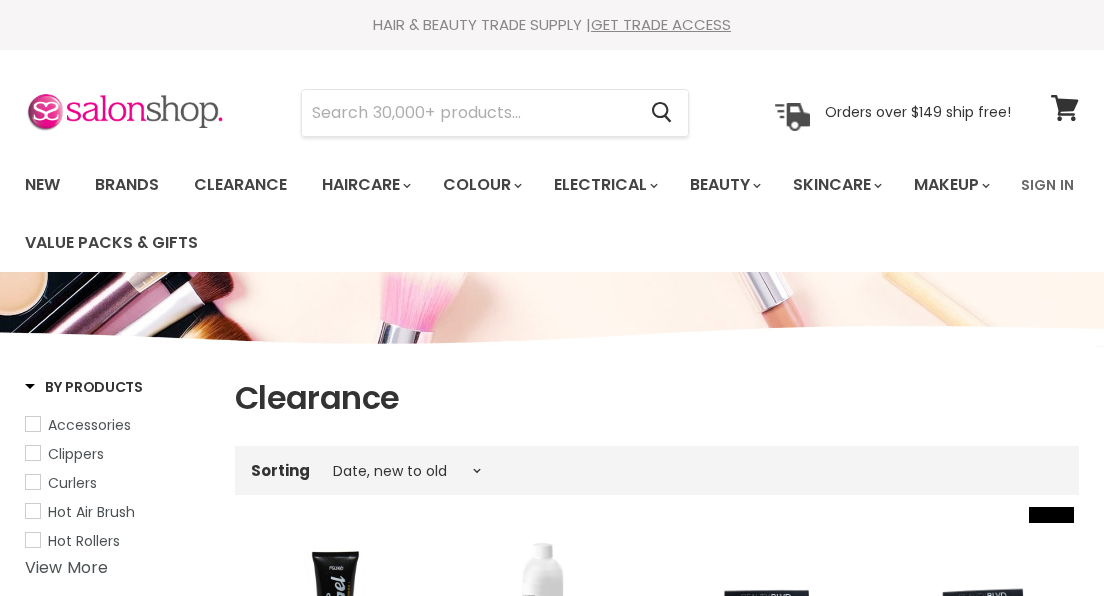 select on "created-descending" 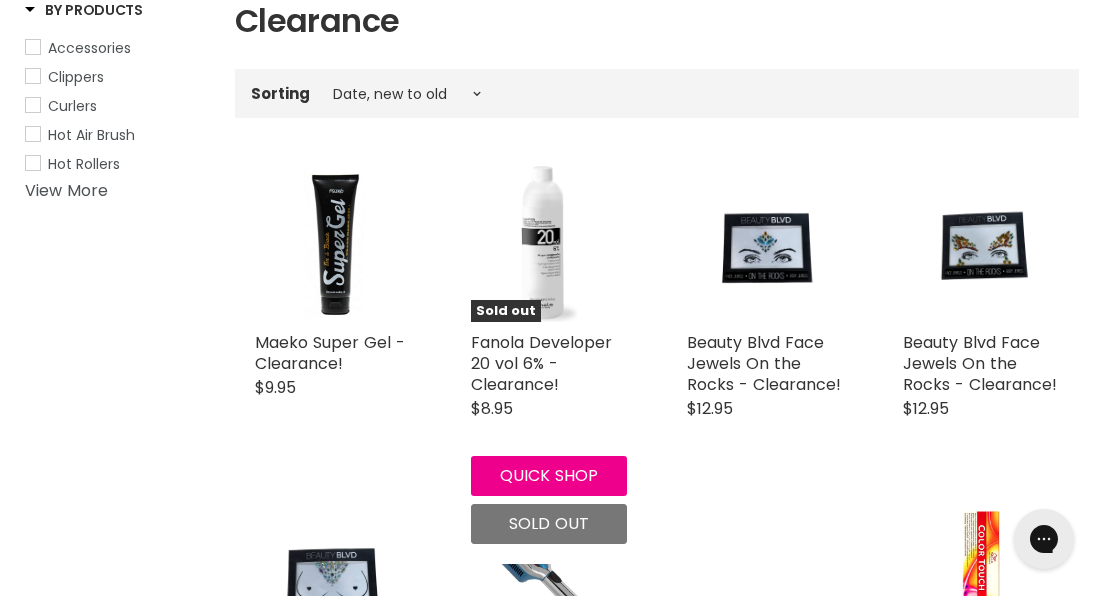 scroll, scrollTop: 0, scrollLeft: 0, axis: both 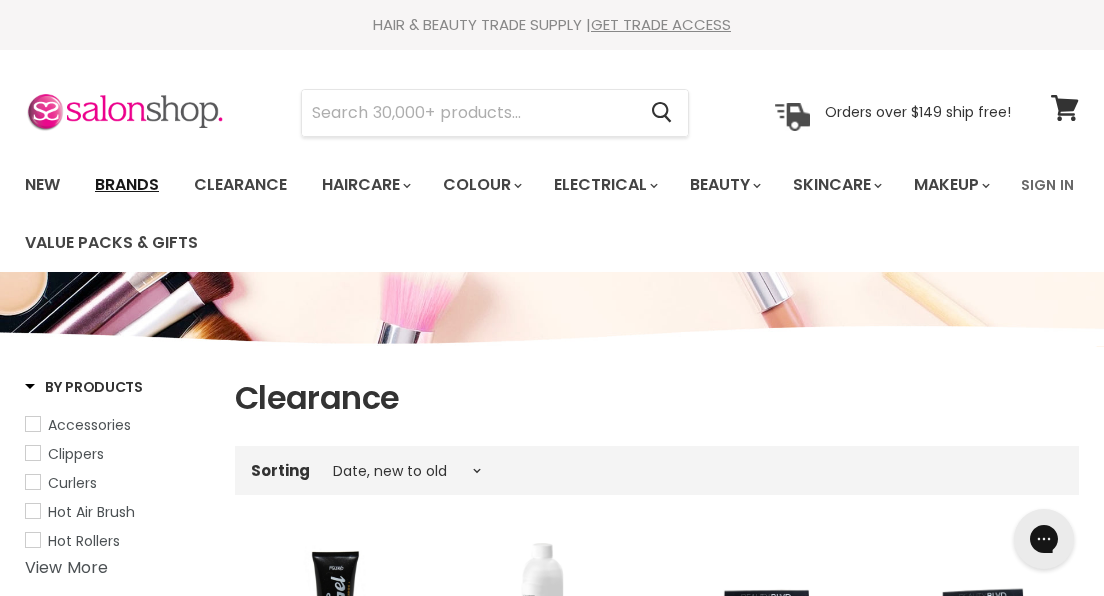 click on "Brands" at bounding box center (127, 185) 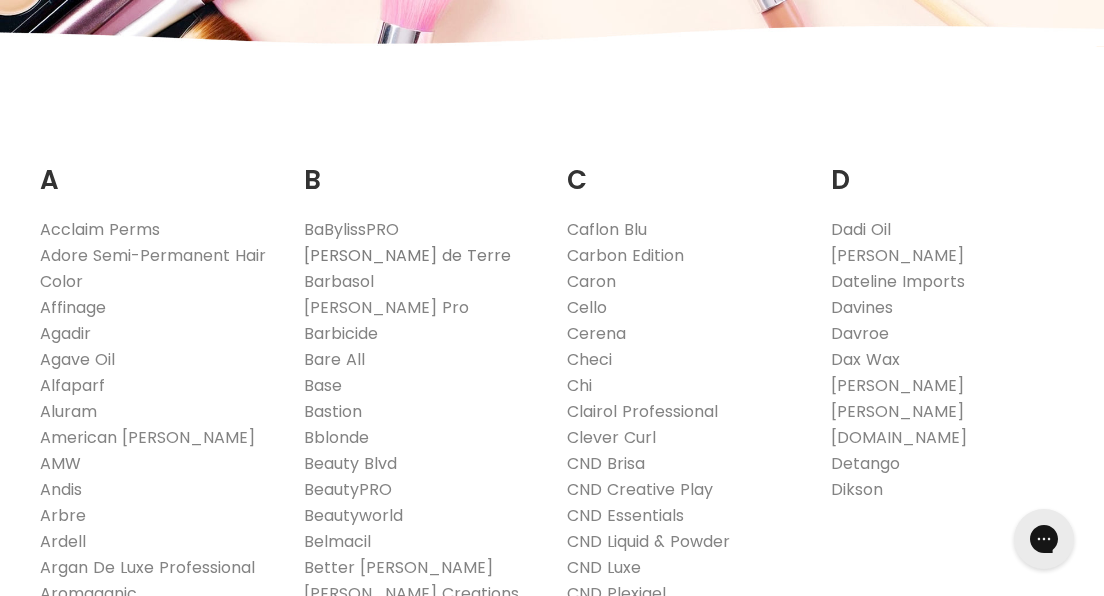 scroll, scrollTop: 0, scrollLeft: 0, axis: both 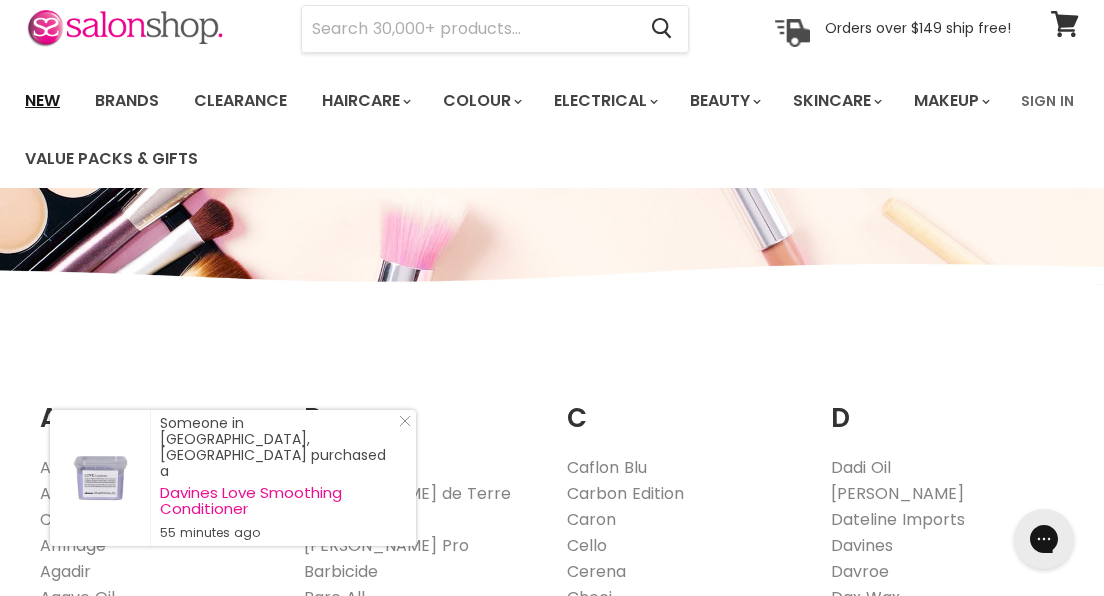 click on "New" at bounding box center [42, 101] 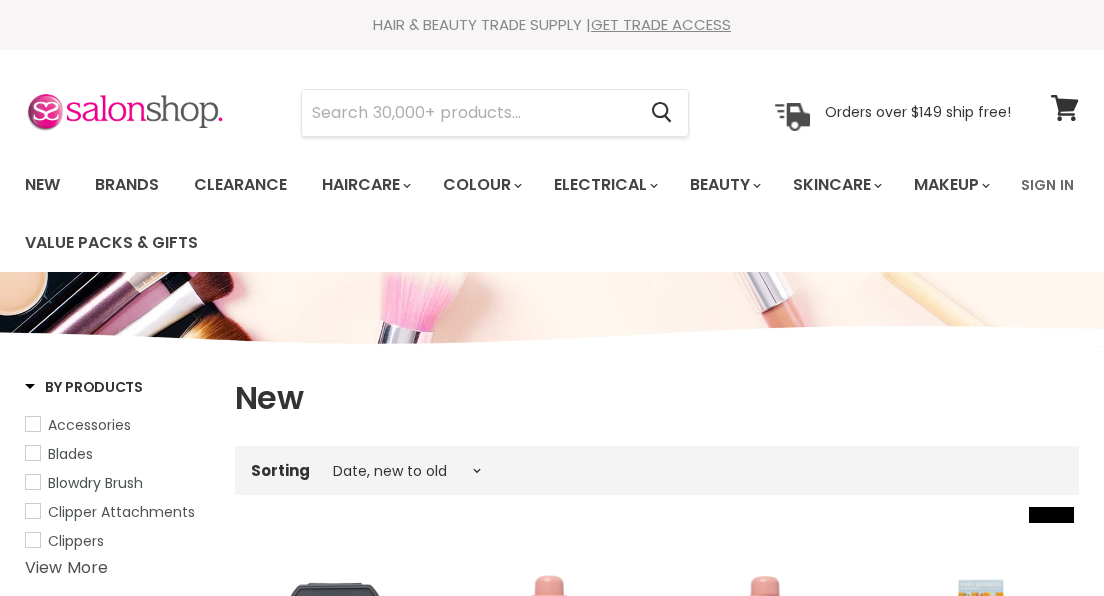 select on "created-descending" 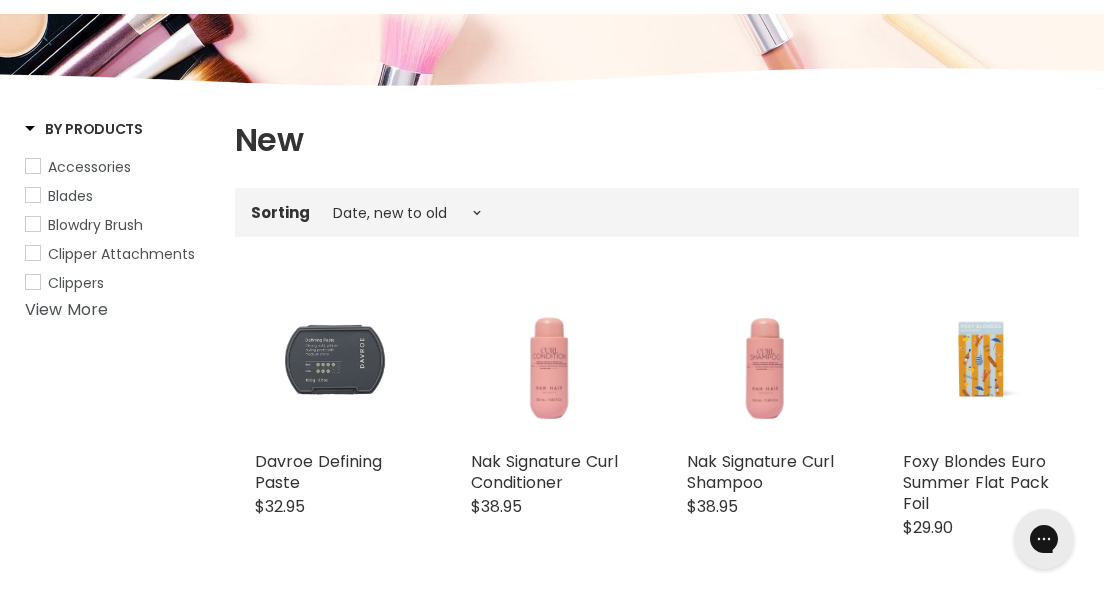scroll, scrollTop: 0, scrollLeft: 0, axis: both 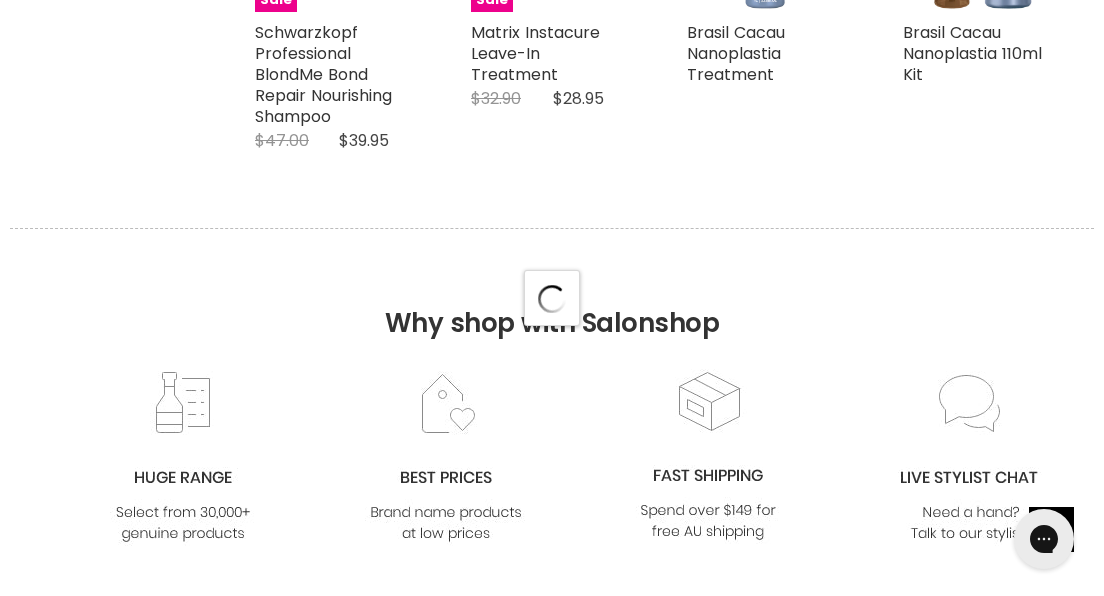 select on "created-descending" 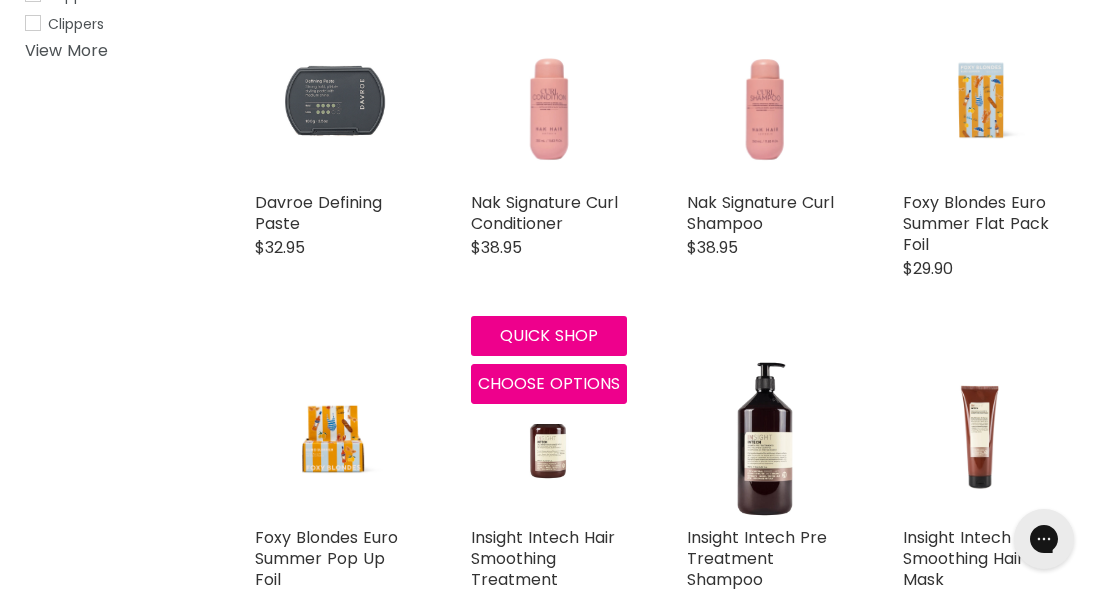scroll, scrollTop: 0, scrollLeft: 0, axis: both 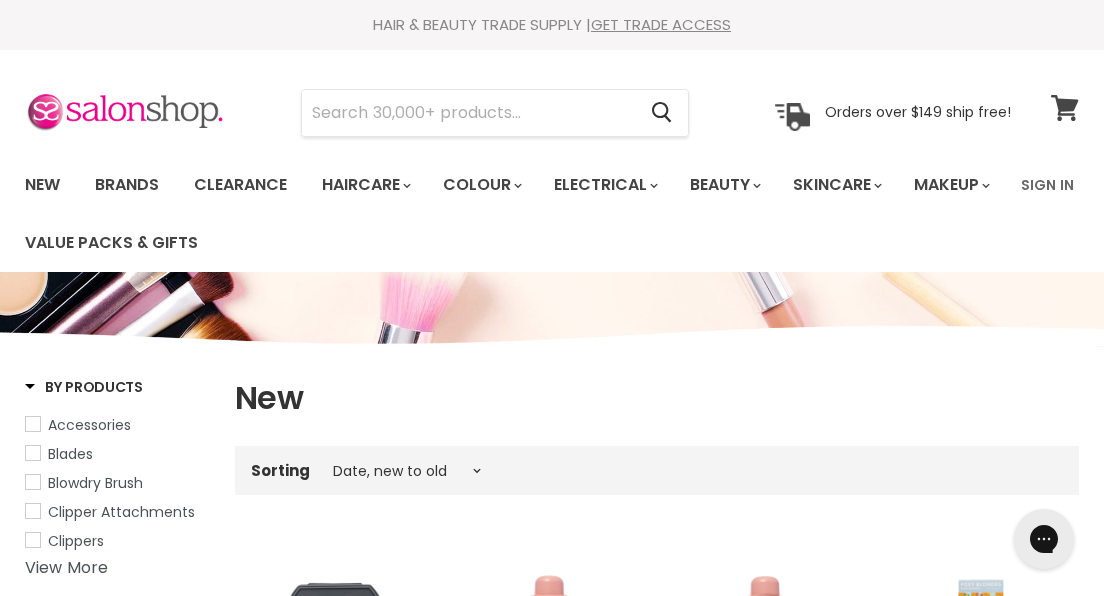 click 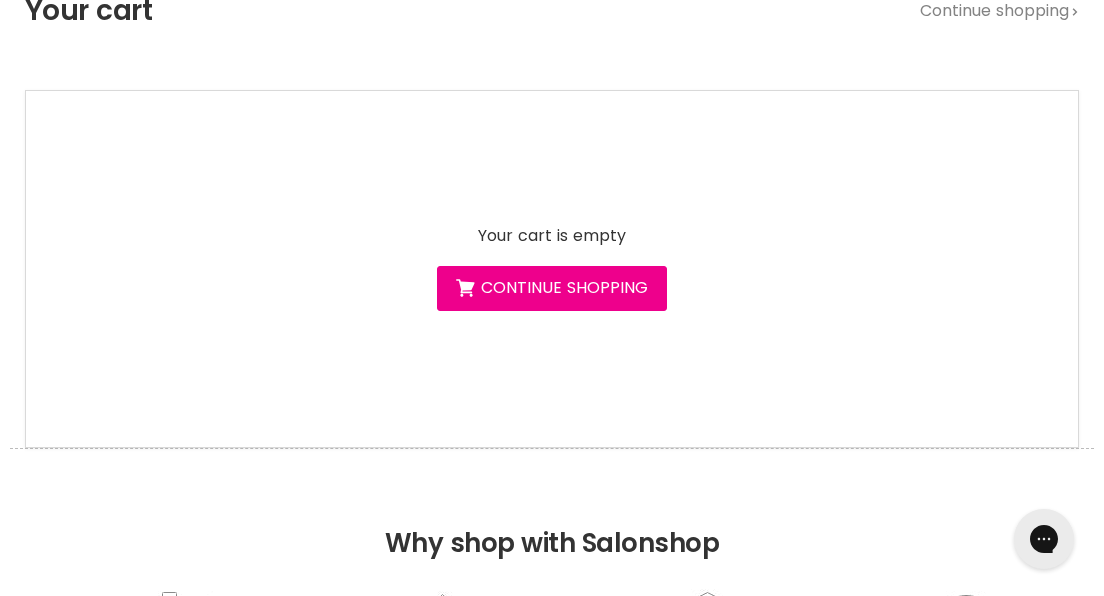 scroll, scrollTop: 0, scrollLeft: 0, axis: both 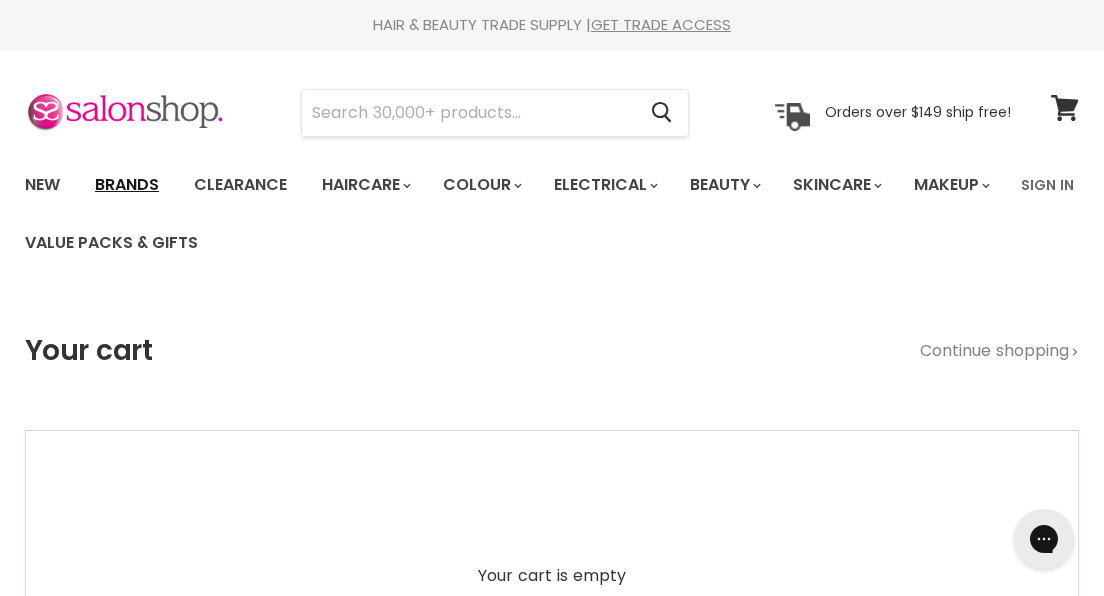 click on "Brands" at bounding box center [127, 185] 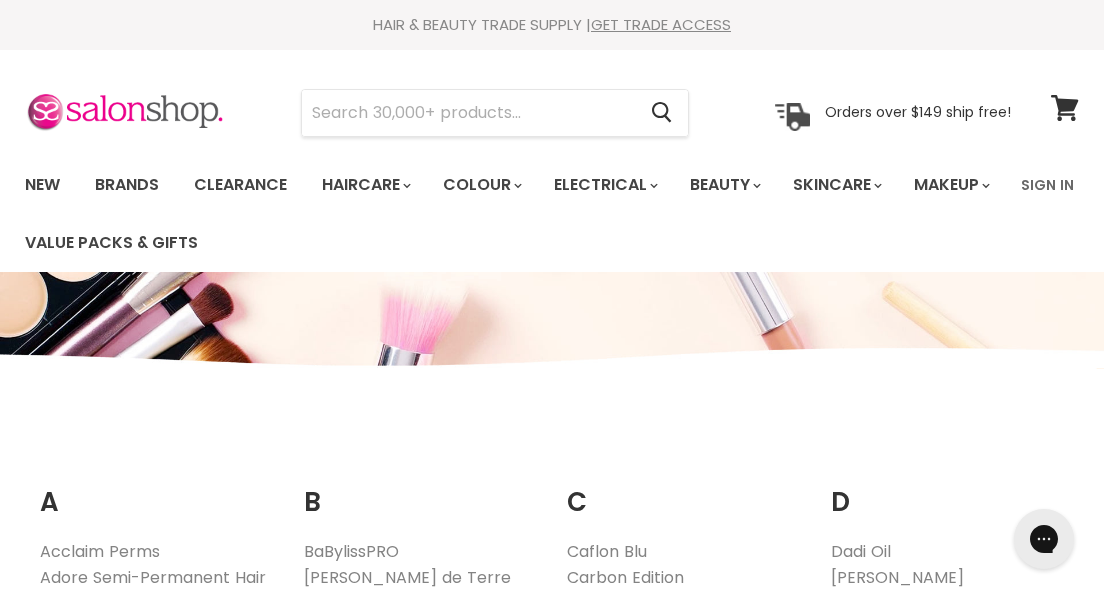 scroll, scrollTop: 0, scrollLeft: 0, axis: both 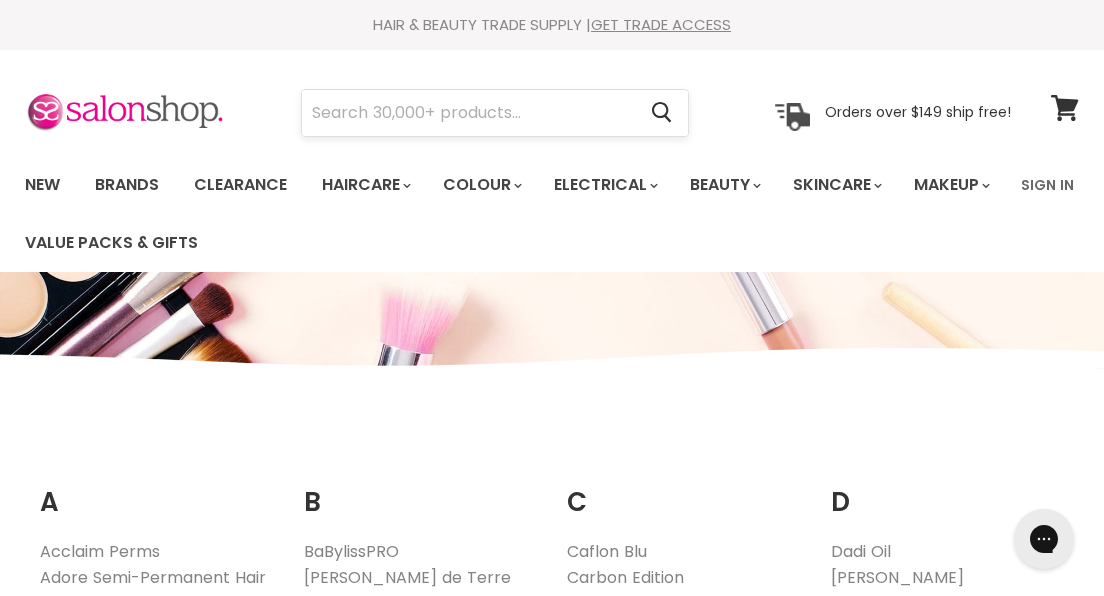 click at bounding box center [468, 113] 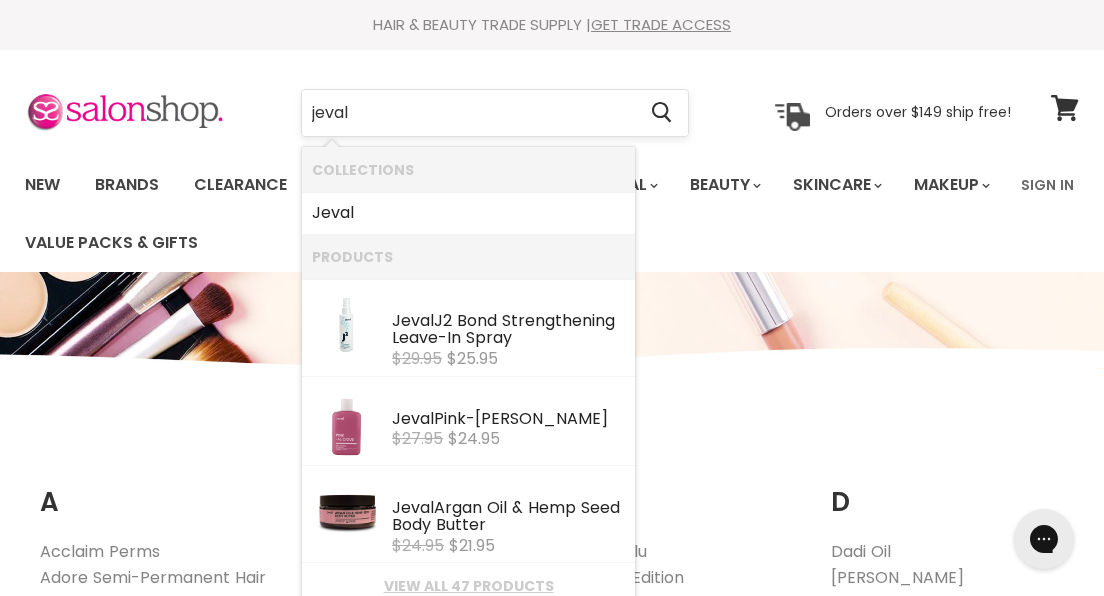 type on "eval" 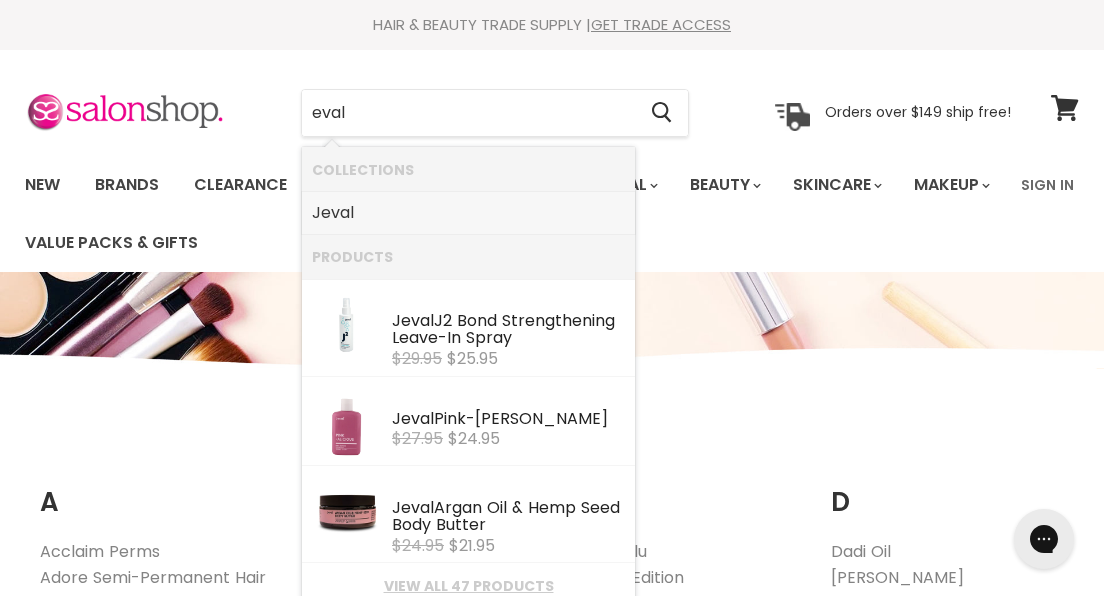 drag, startPoint x: 415, startPoint y: 117, endPoint x: 371, endPoint y: 214, distance: 106.51291 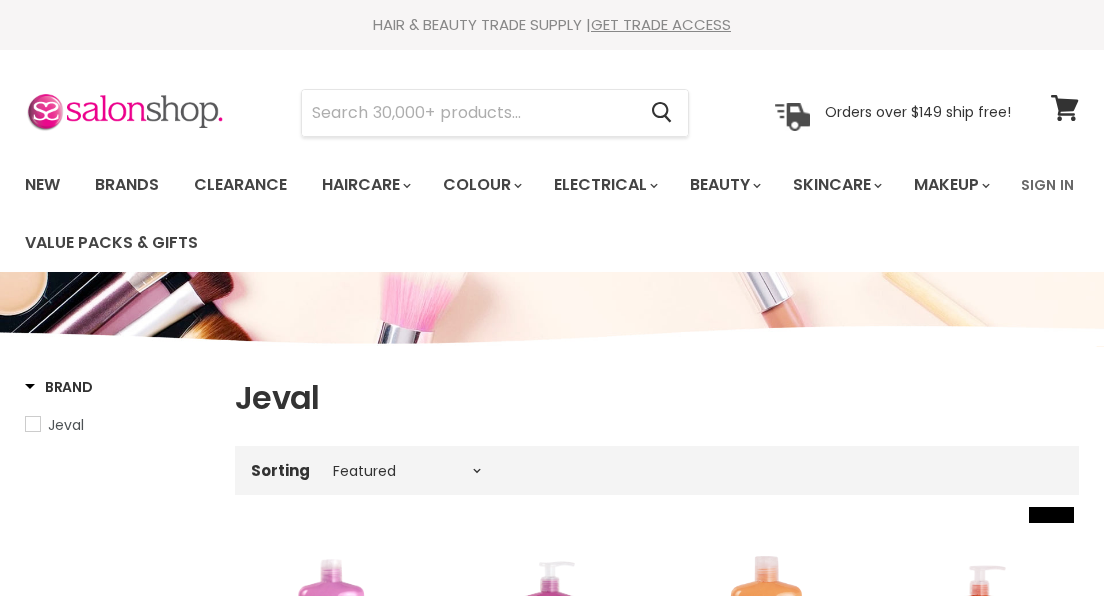 select on "manual" 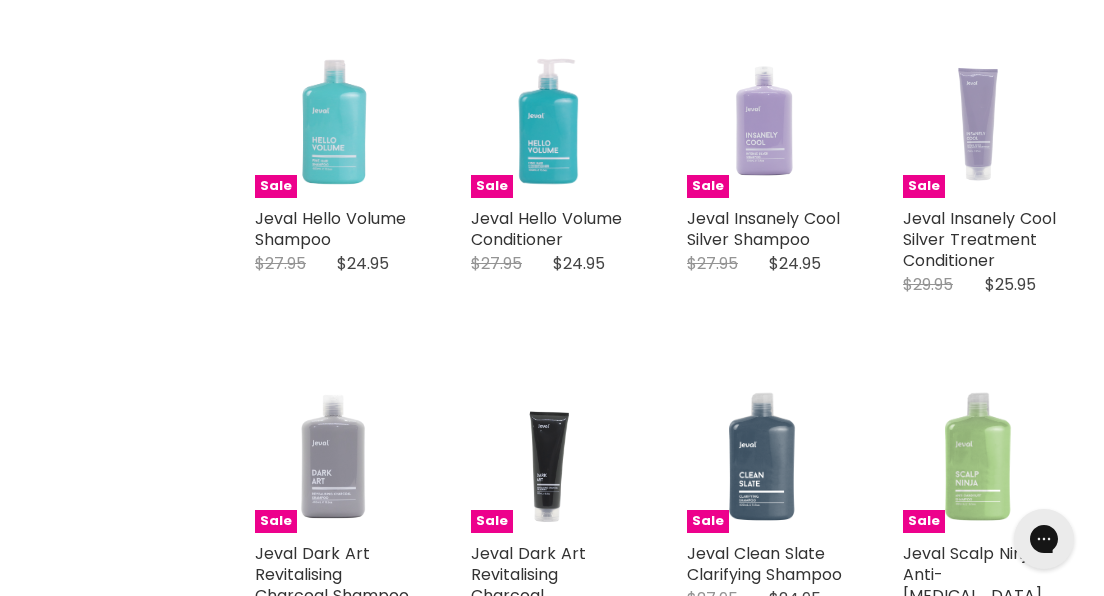 scroll, scrollTop: 0, scrollLeft: 0, axis: both 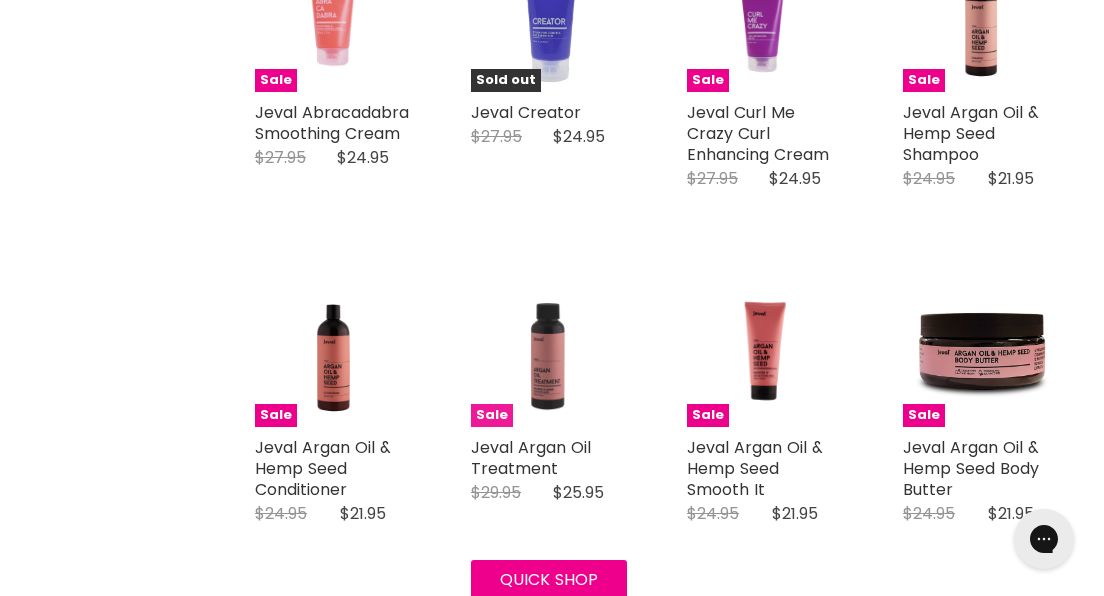 click at bounding box center [548, 349] 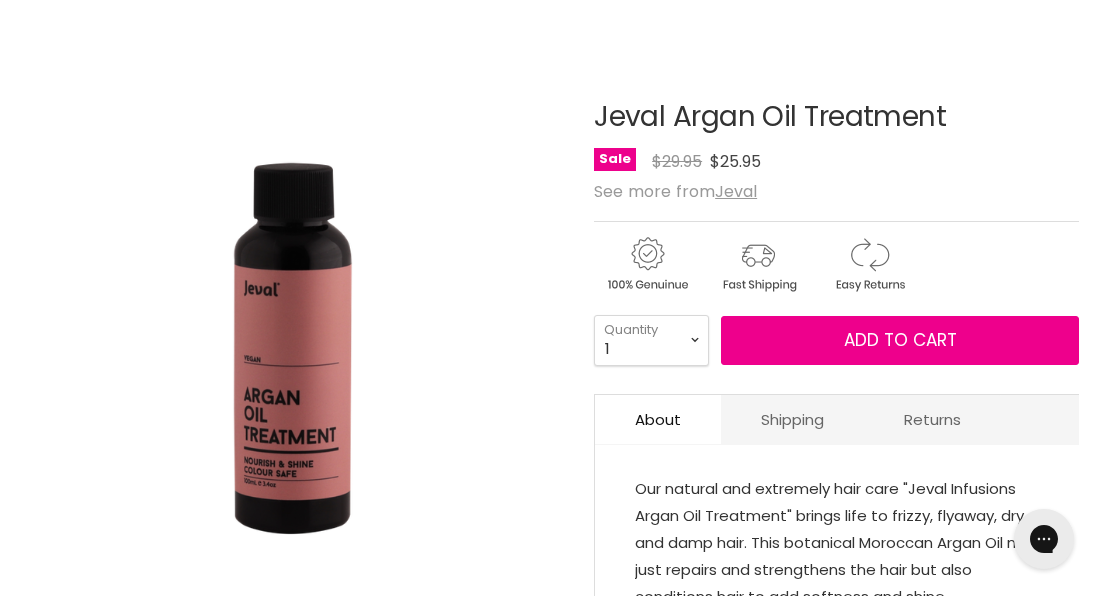 scroll, scrollTop: 0, scrollLeft: 0, axis: both 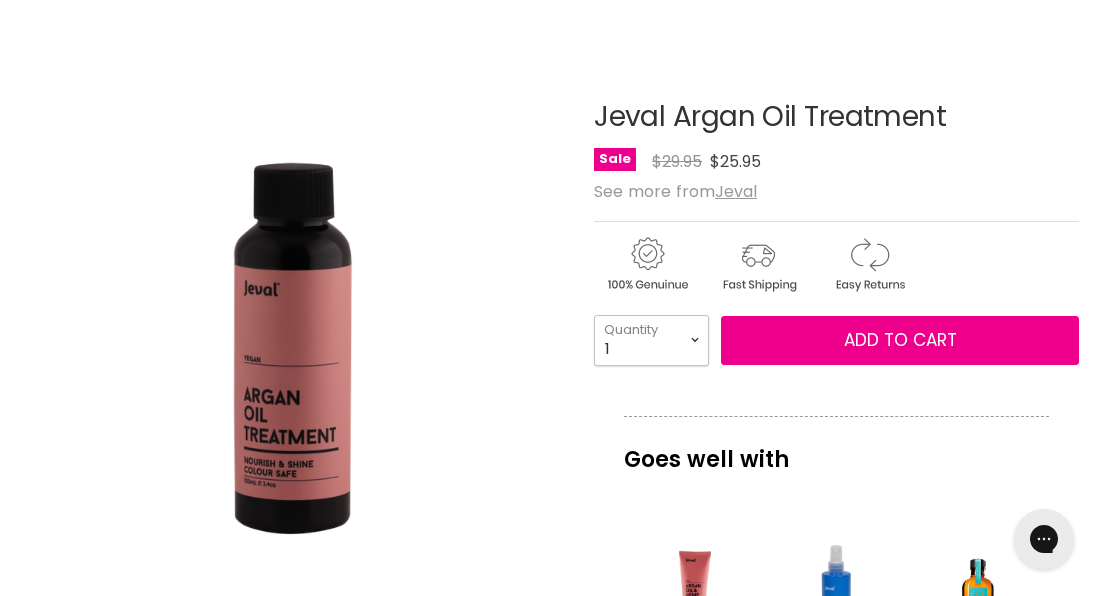 select on "2" 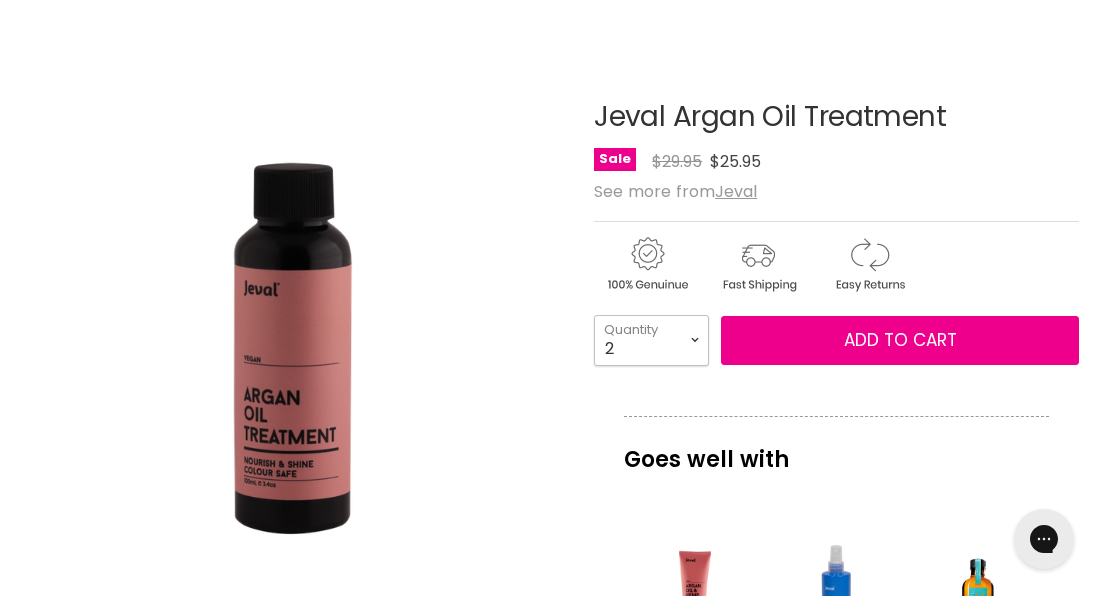 type on "2" 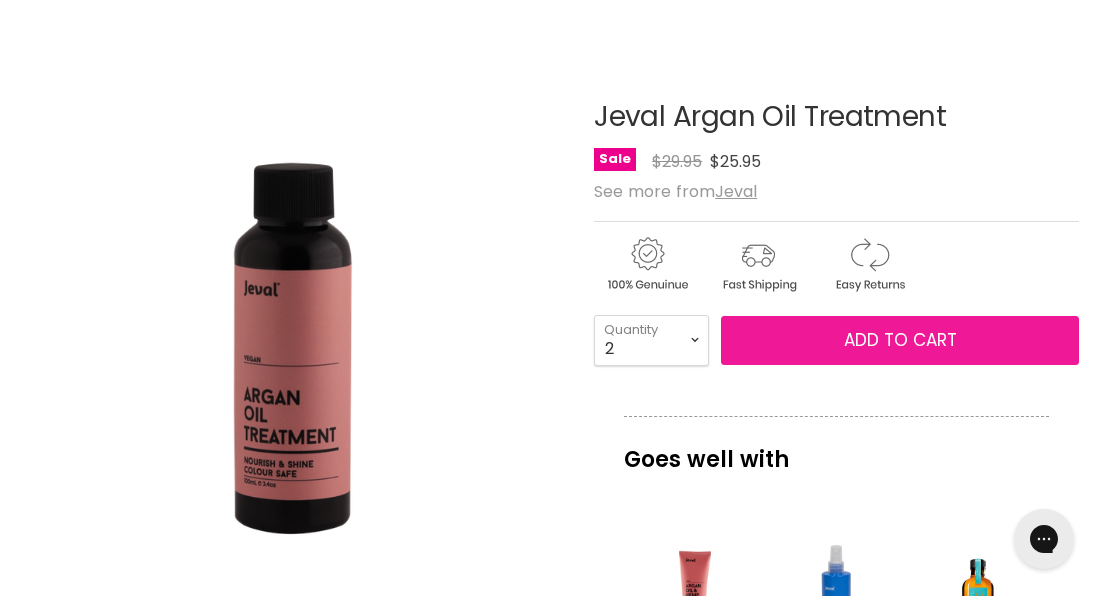 click on "Add to cart" at bounding box center [900, 341] 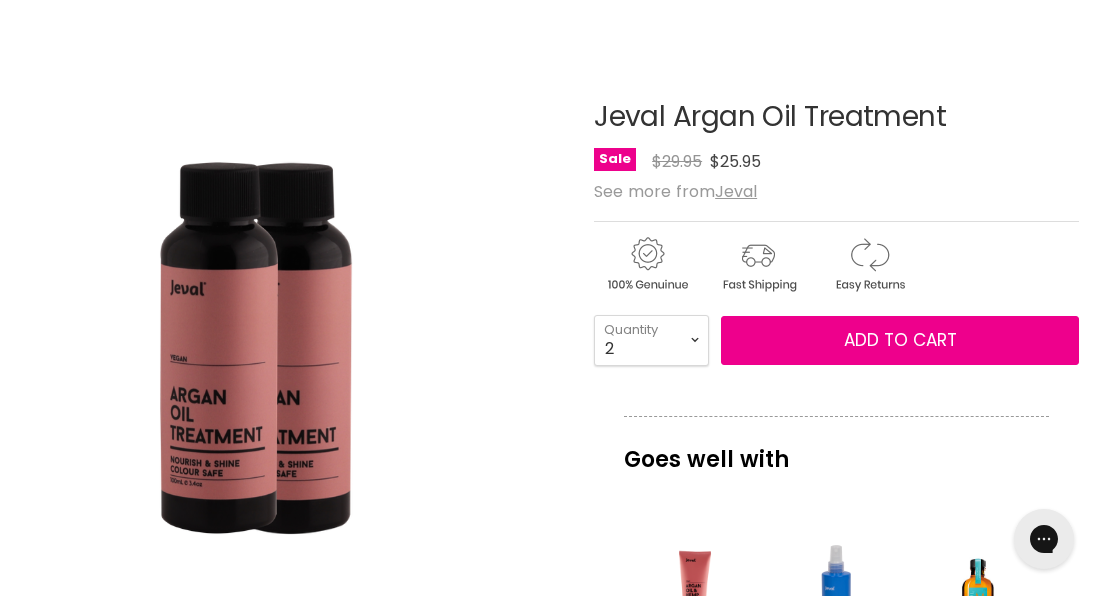 scroll, scrollTop: 0, scrollLeft: 0, axis: both 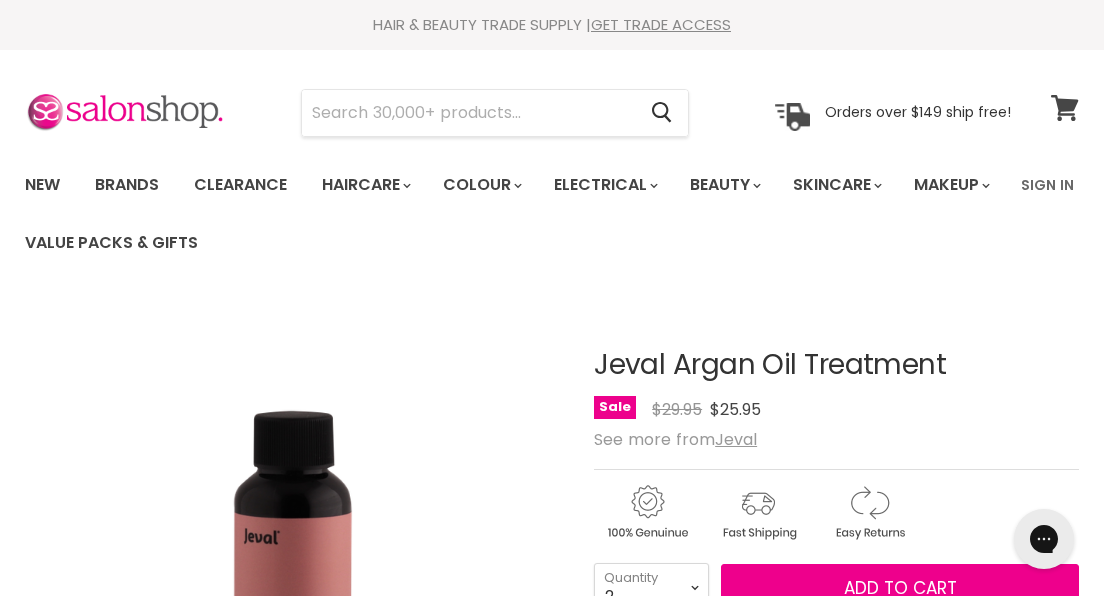 click 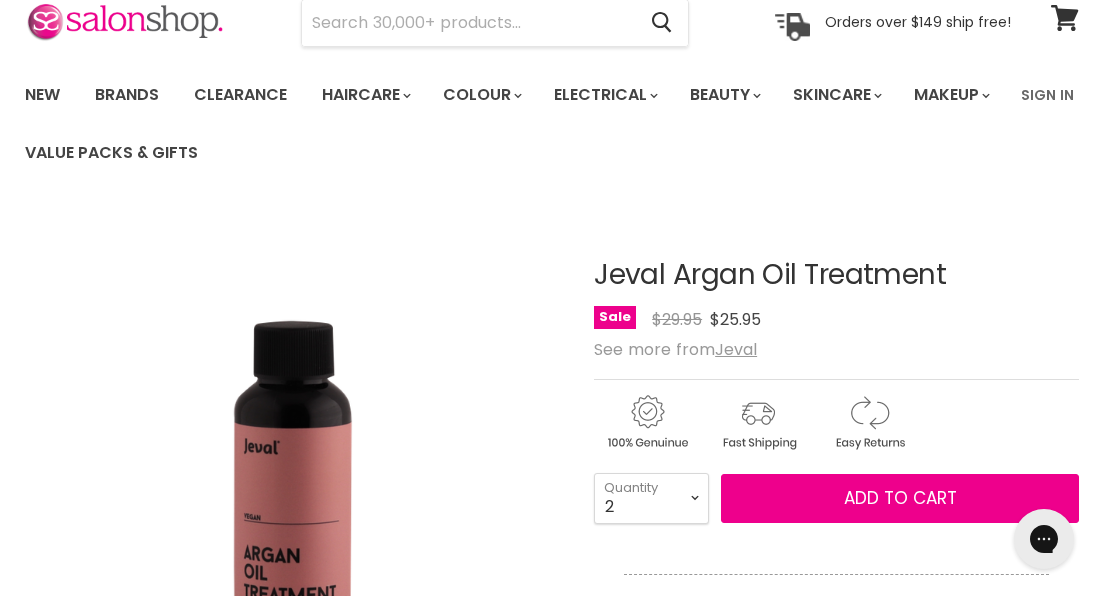 scroll, scrollTop: 105, scrollLeft: 0, axis: vertical 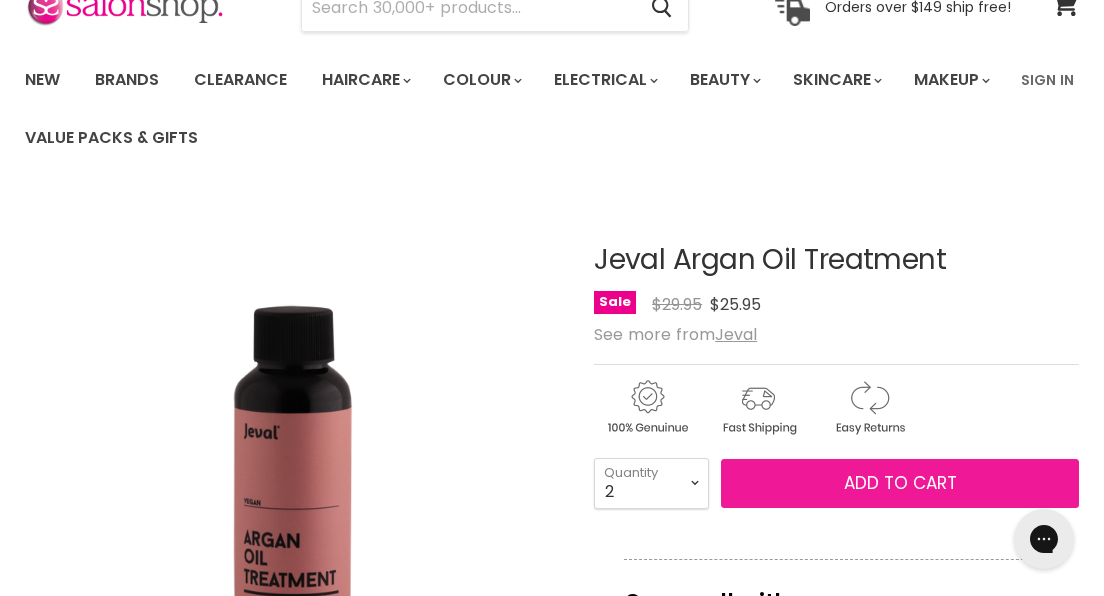click on "Add to cart" at bounding box center [900, 483] 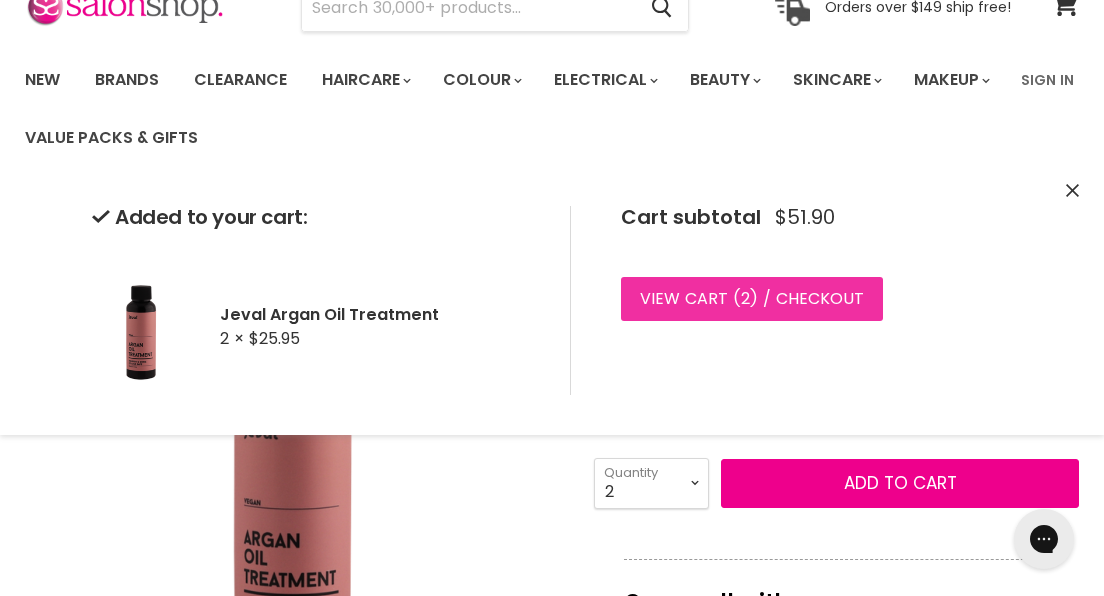 click on "View cart ( 2 )  /  Checkout" at bounding box center [752, 299] 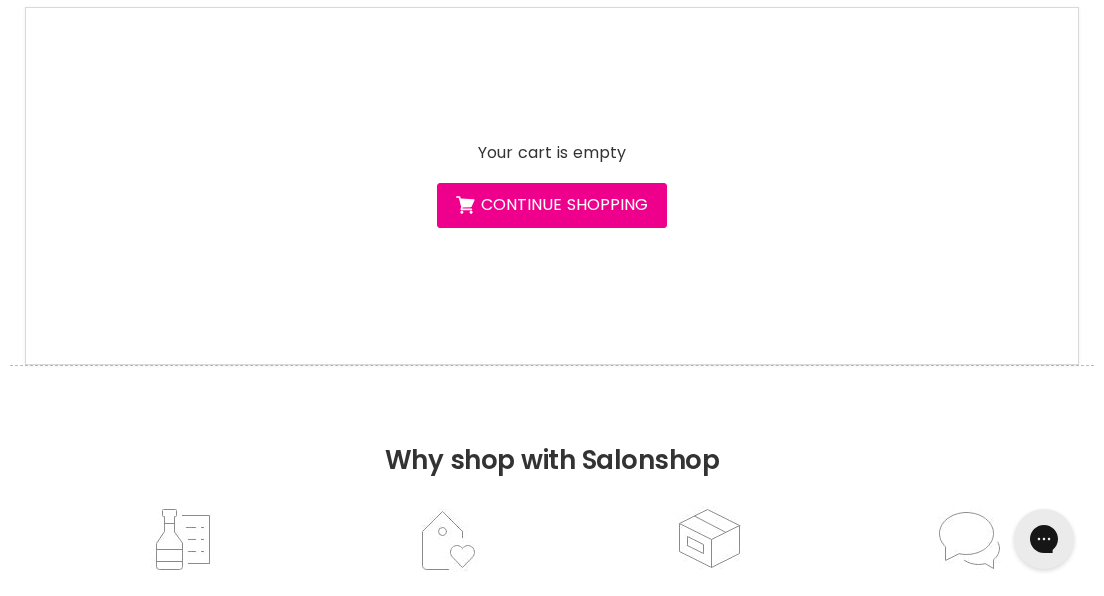 scroll, scrollTop: 0, scrollLeft: 0, axis: both 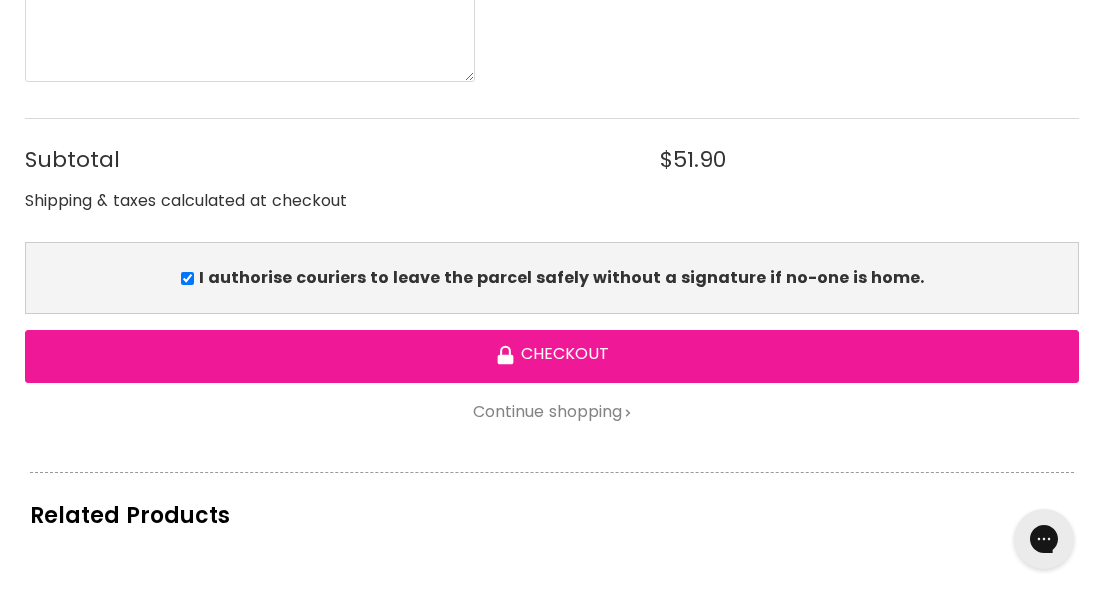 click on "Checkout" at bounding box center [552, 356] 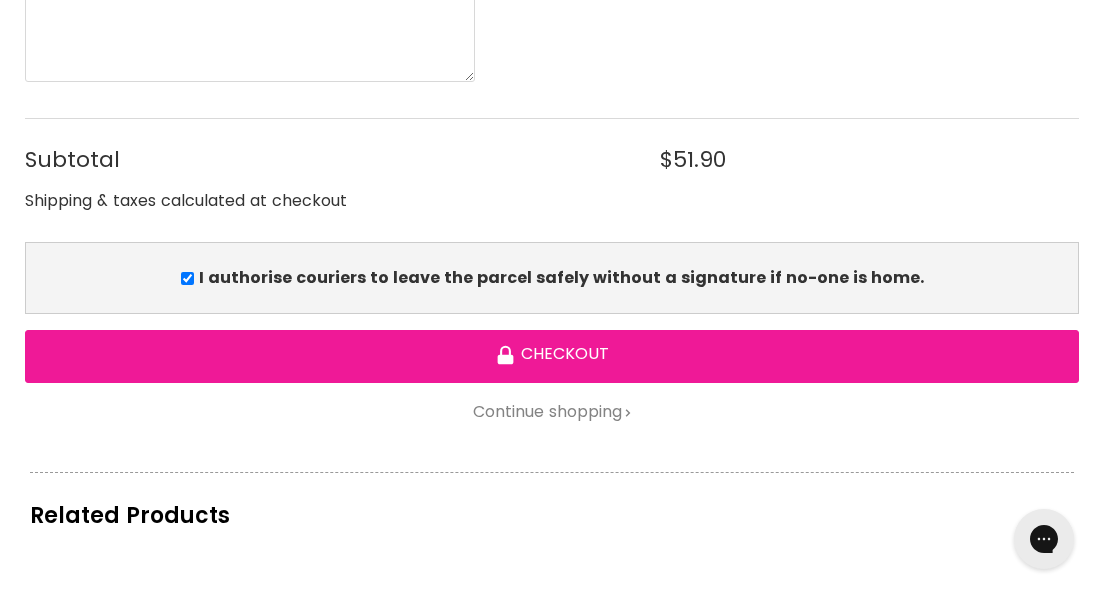 scroll, scrollTop: 0, scrollLeft: 0, axis: both 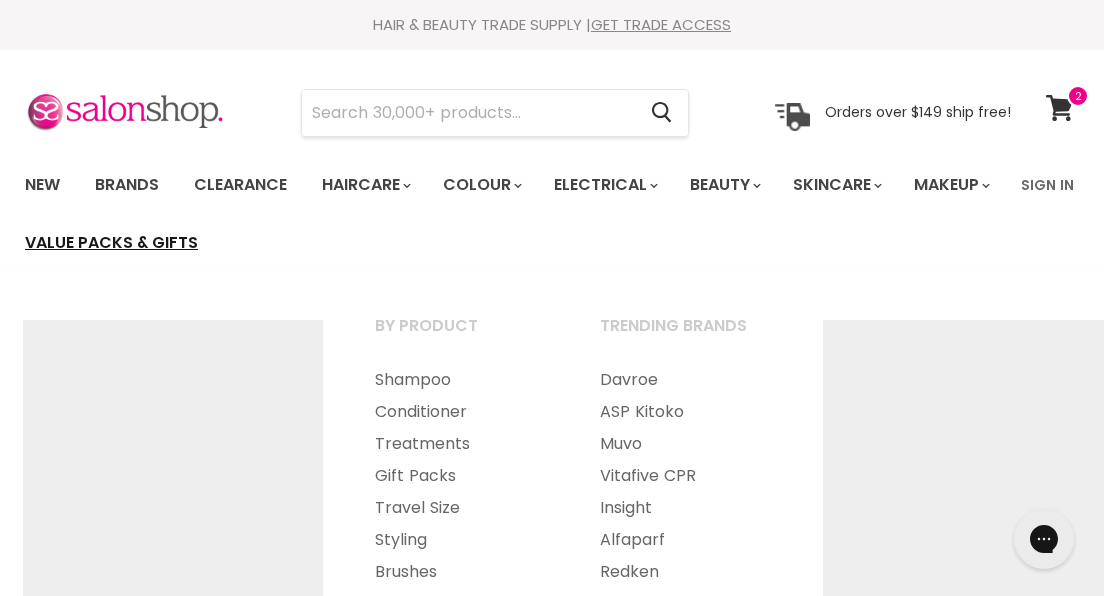 click on "Value Packs & Gifts" at bounding box center (111, 243) 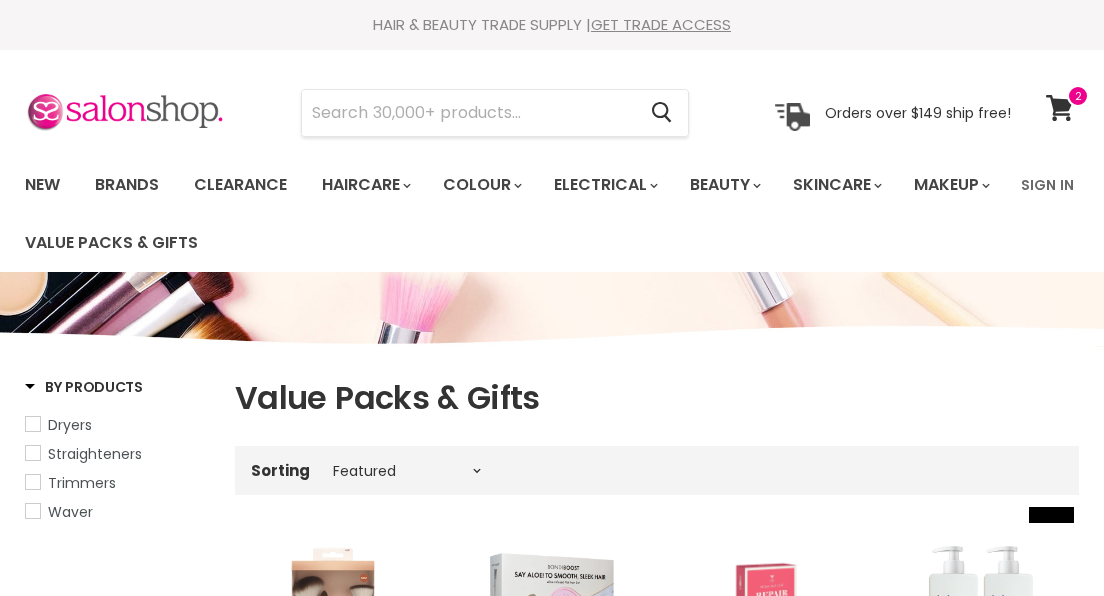 select on "manual" 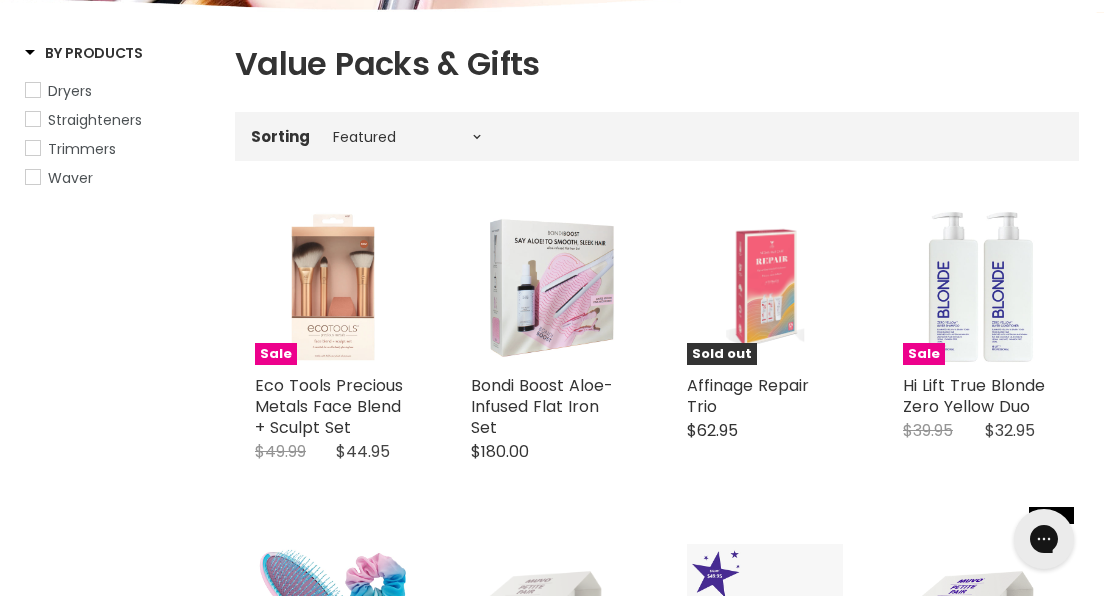 scroll, scrollTop: 381, scrollLeft: 0, axis: vertical 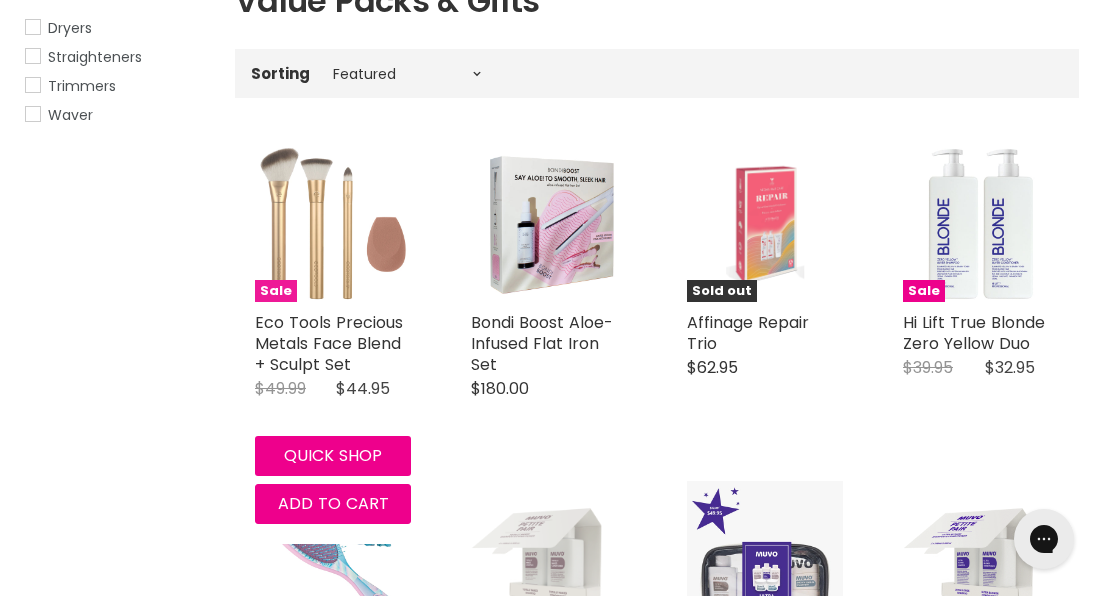click at bounding box center [333, 224] 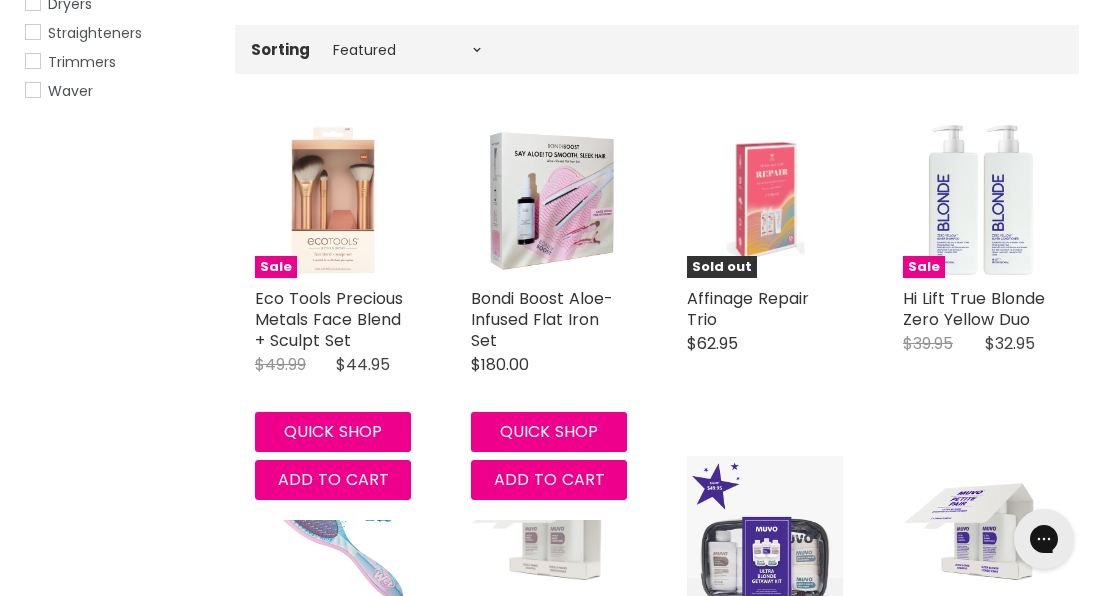 scroll, scrollTop: 567, scrollLeft: 0, axis: vertical 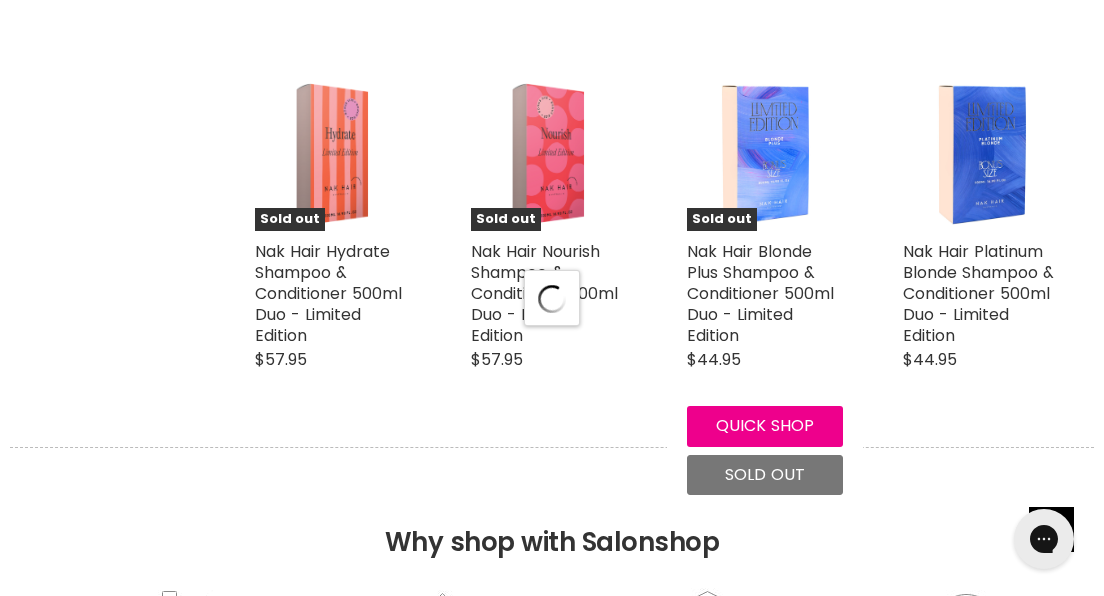 select on "manual" 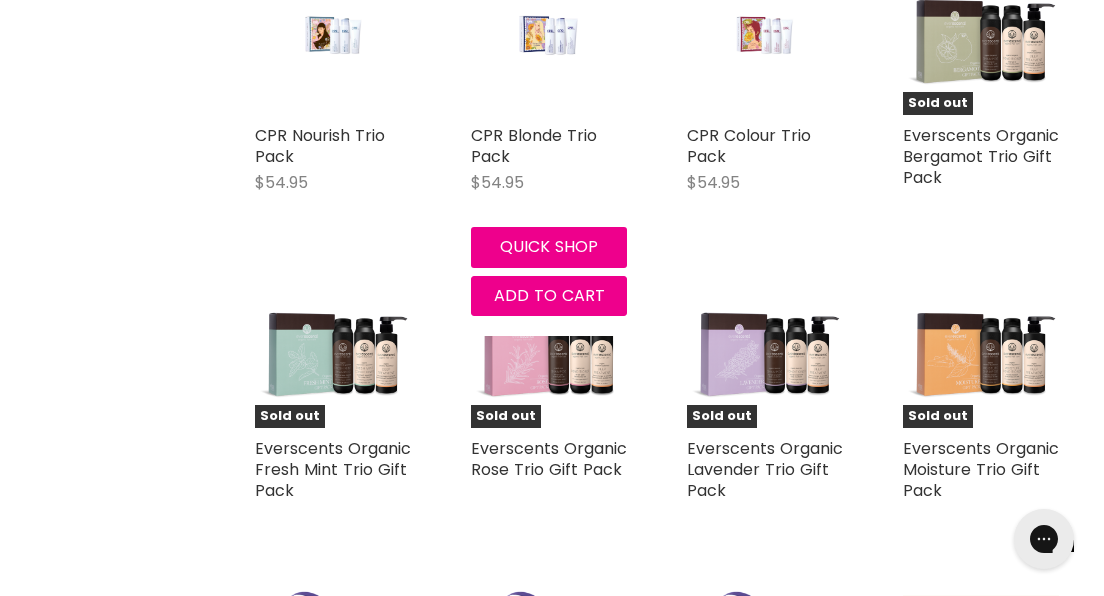 scroll, scrollTop: 6326, scrollLeft: 0, axis: vertical 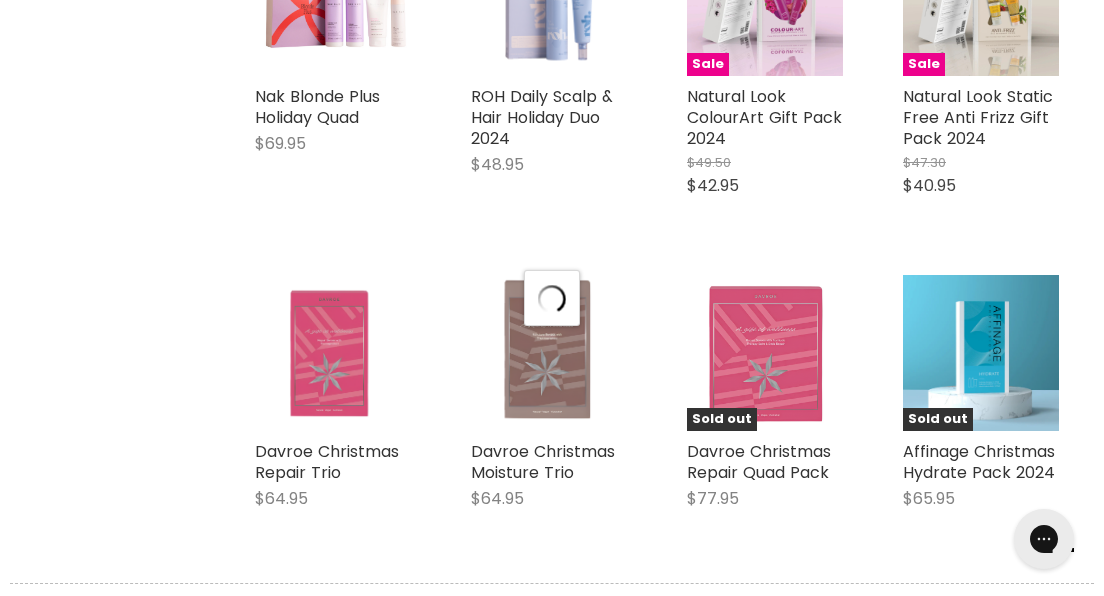 select on "manual" 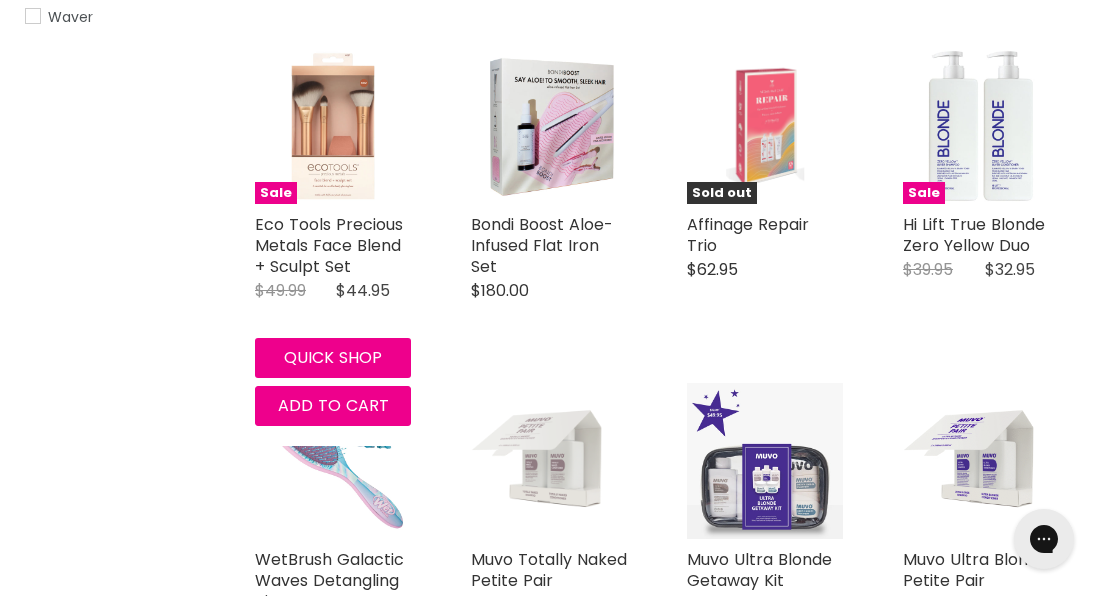 scroll, scrollTop: 0, scrollLeft: 0, axis: both 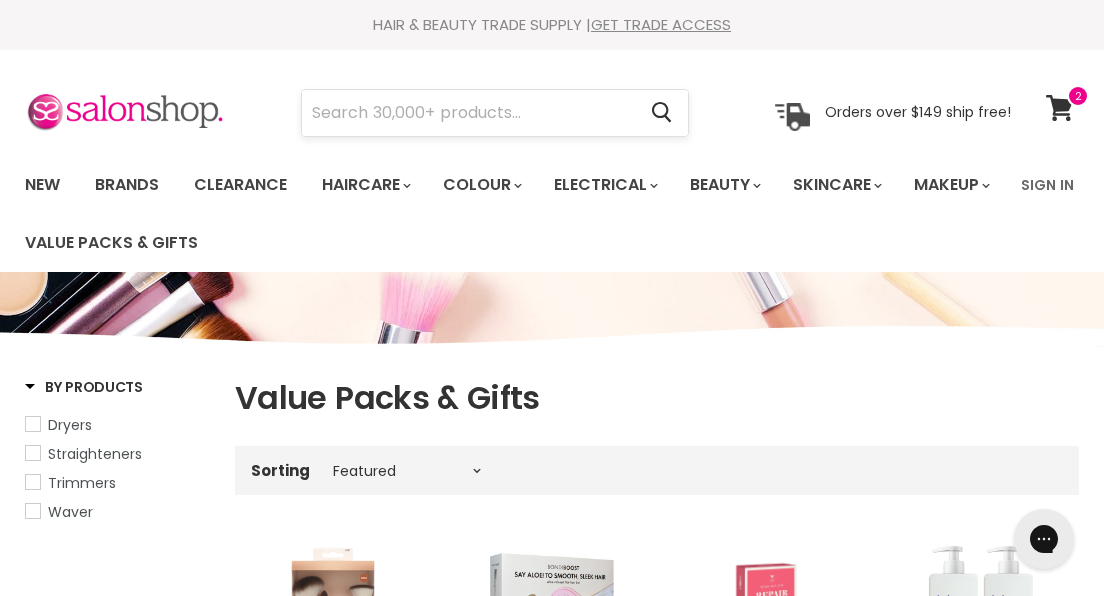 click at bounding box center [468, 113] 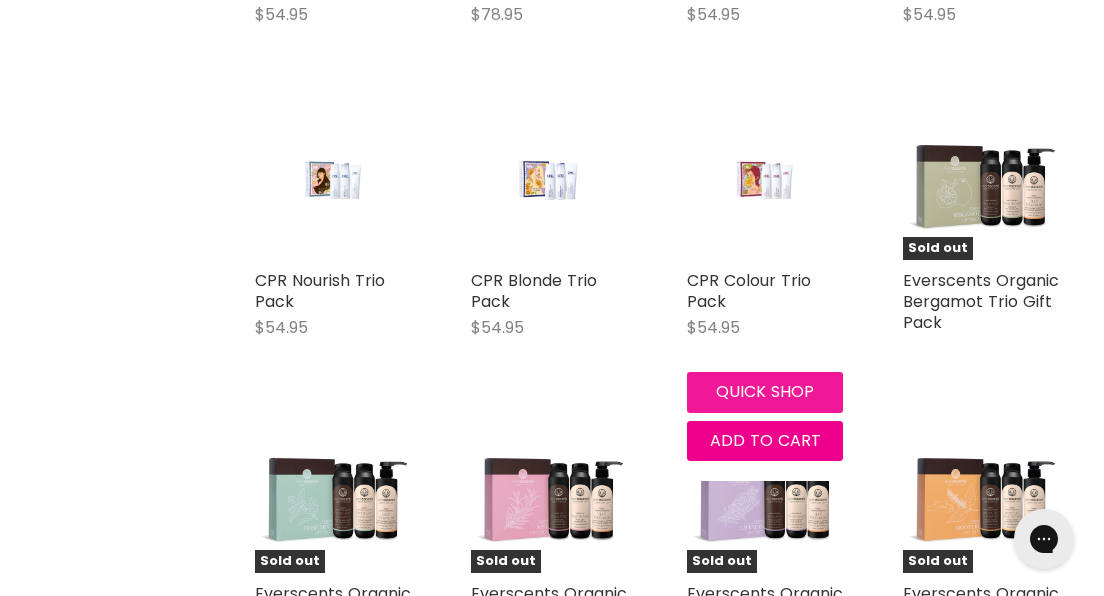 scroll, scrollTop: 5622, scrollLeft: 0, axis: vertical 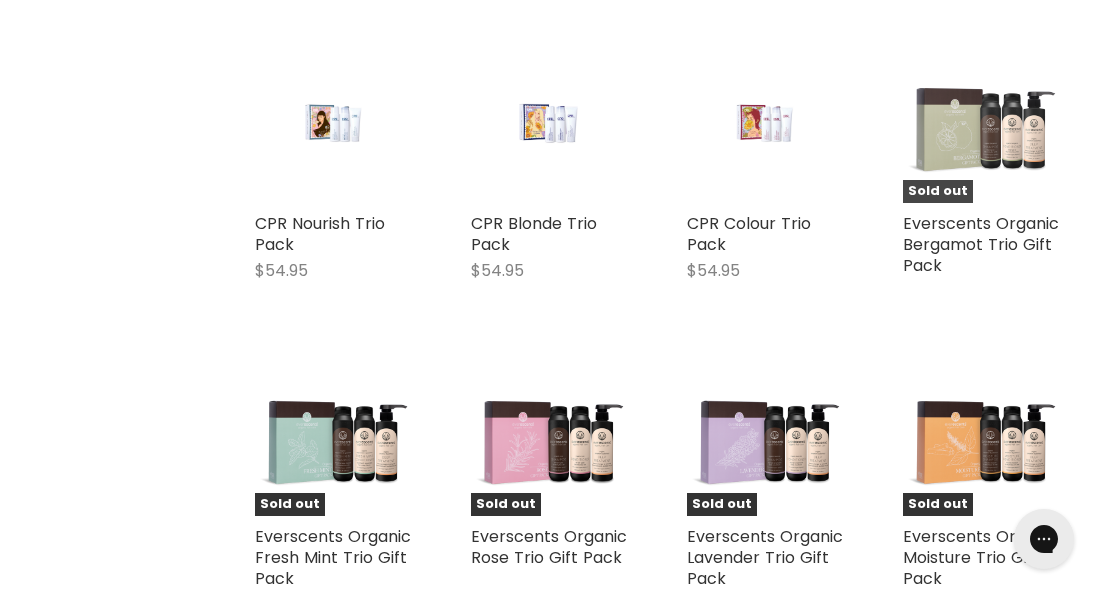 type on "inika" 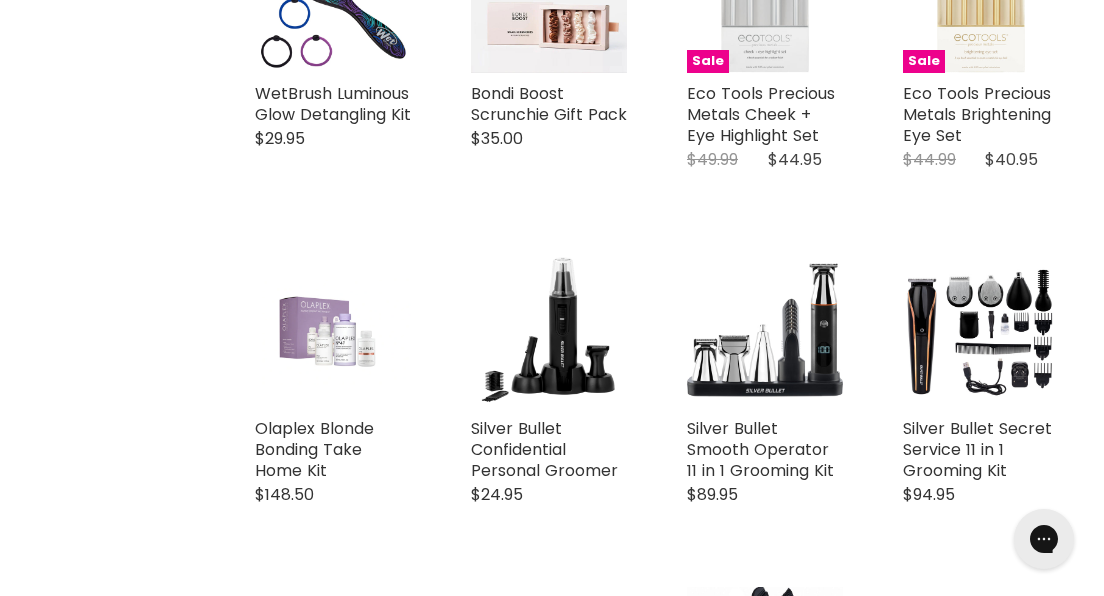 scroll, scrollTop: 0, scrollLeft: 0, axis: both 